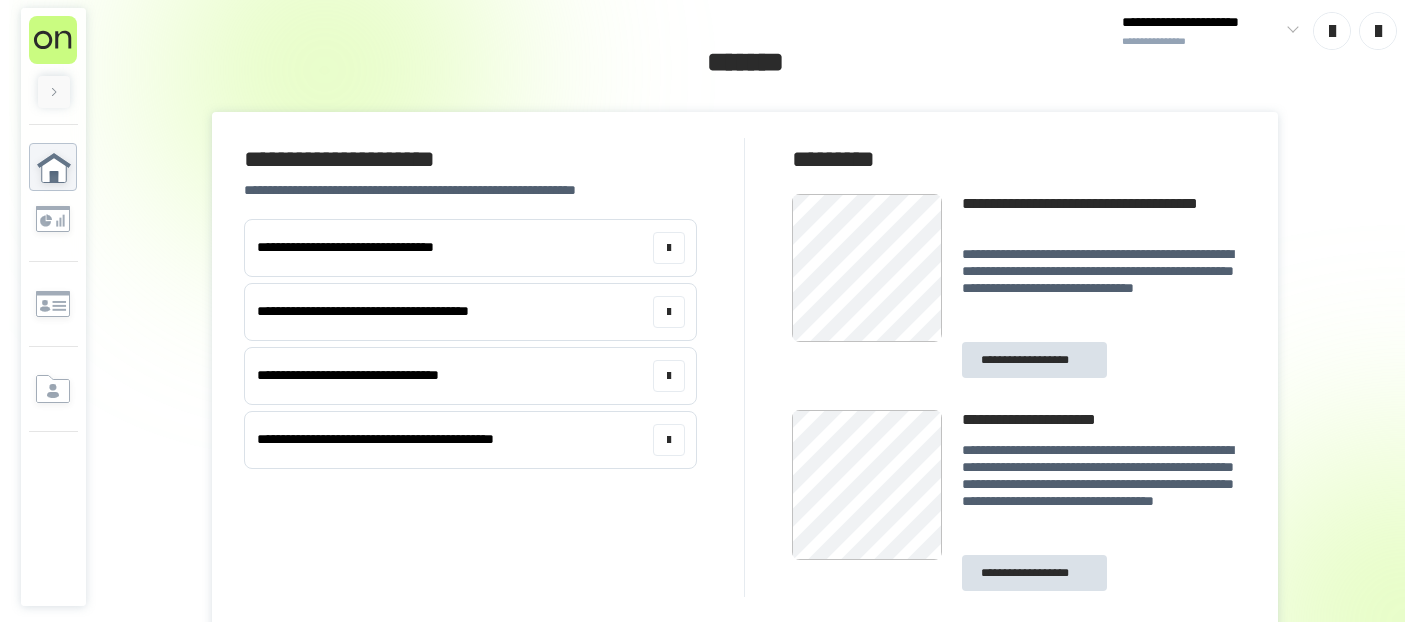 scroll, scrollTop: 0, scrollLeft: 0, axis: both 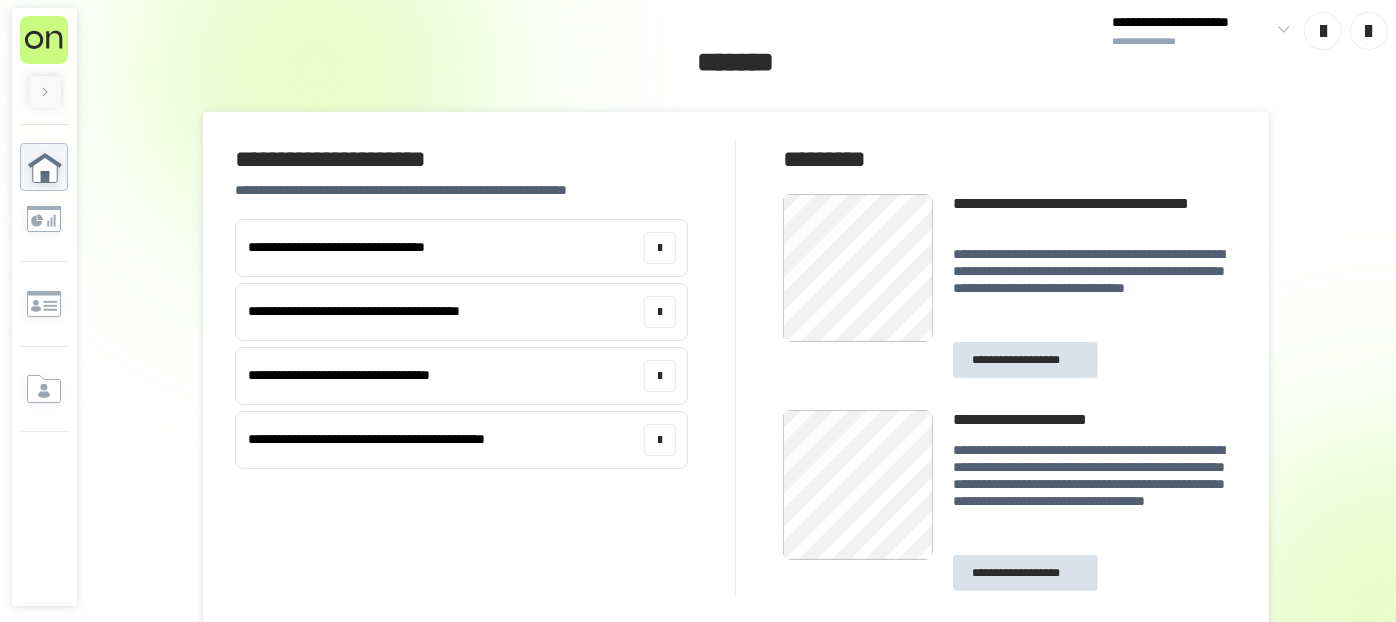 click on "*******" at bounding box center [736, 62] 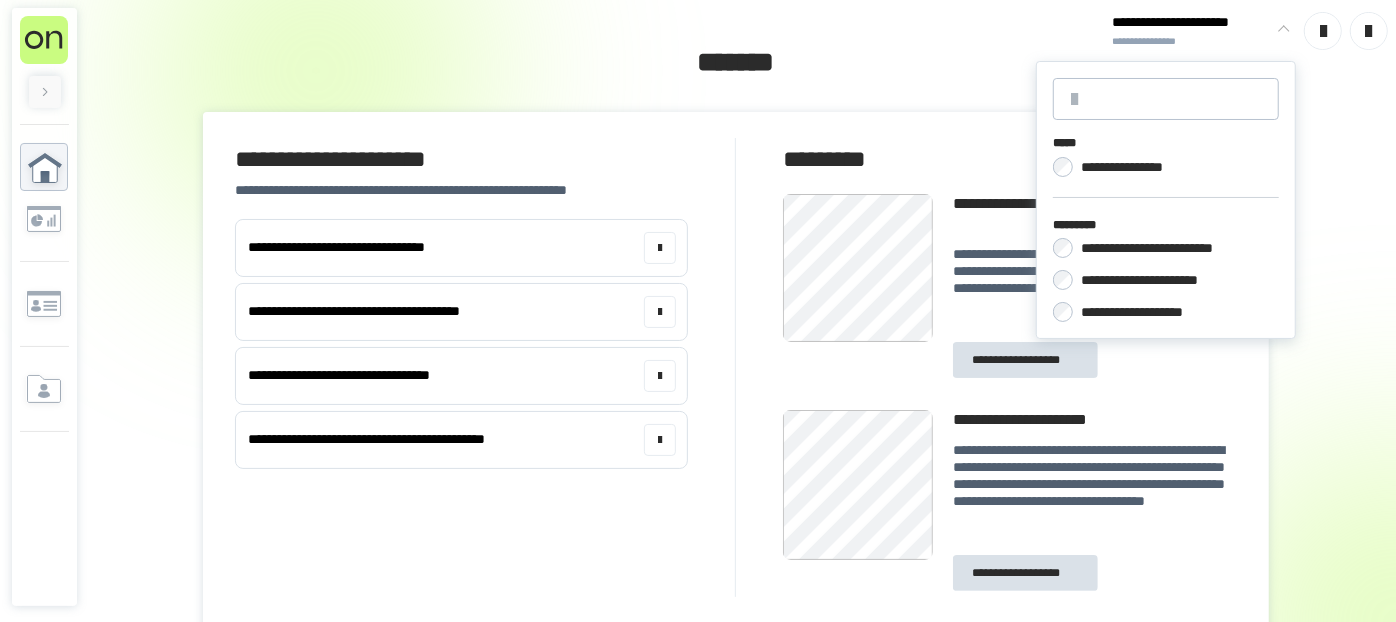 click on "**********" at bounding box center (1144, 312) 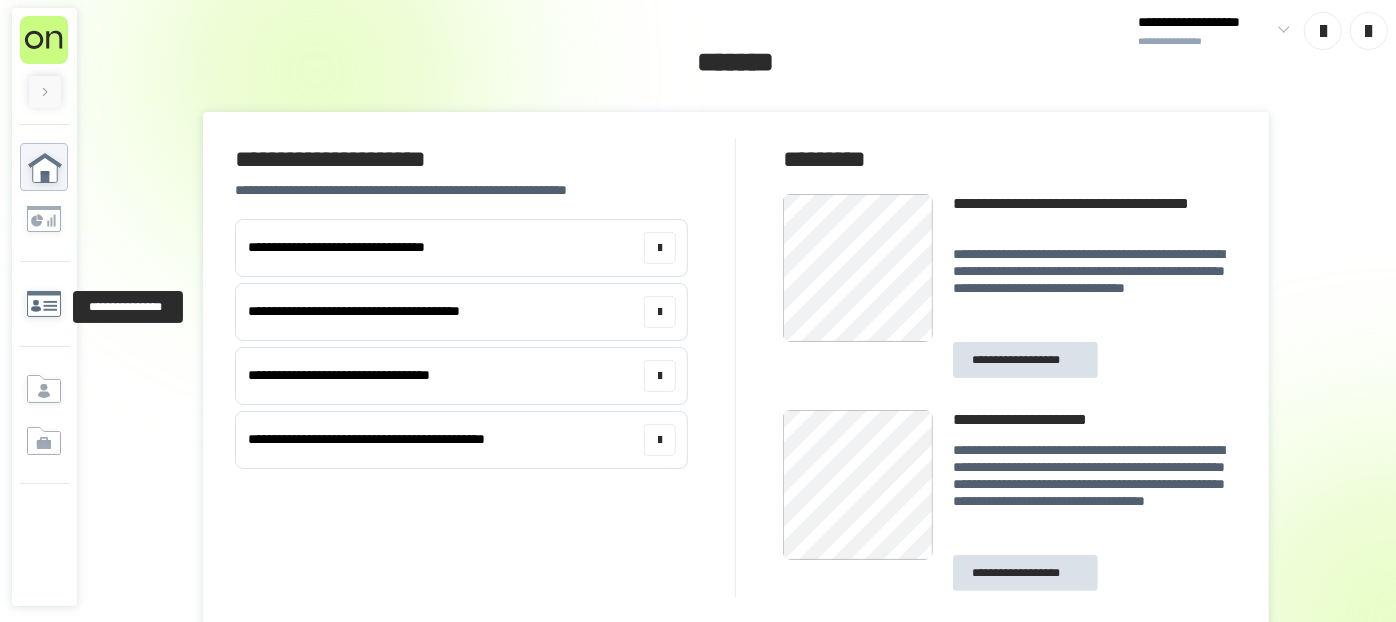 click 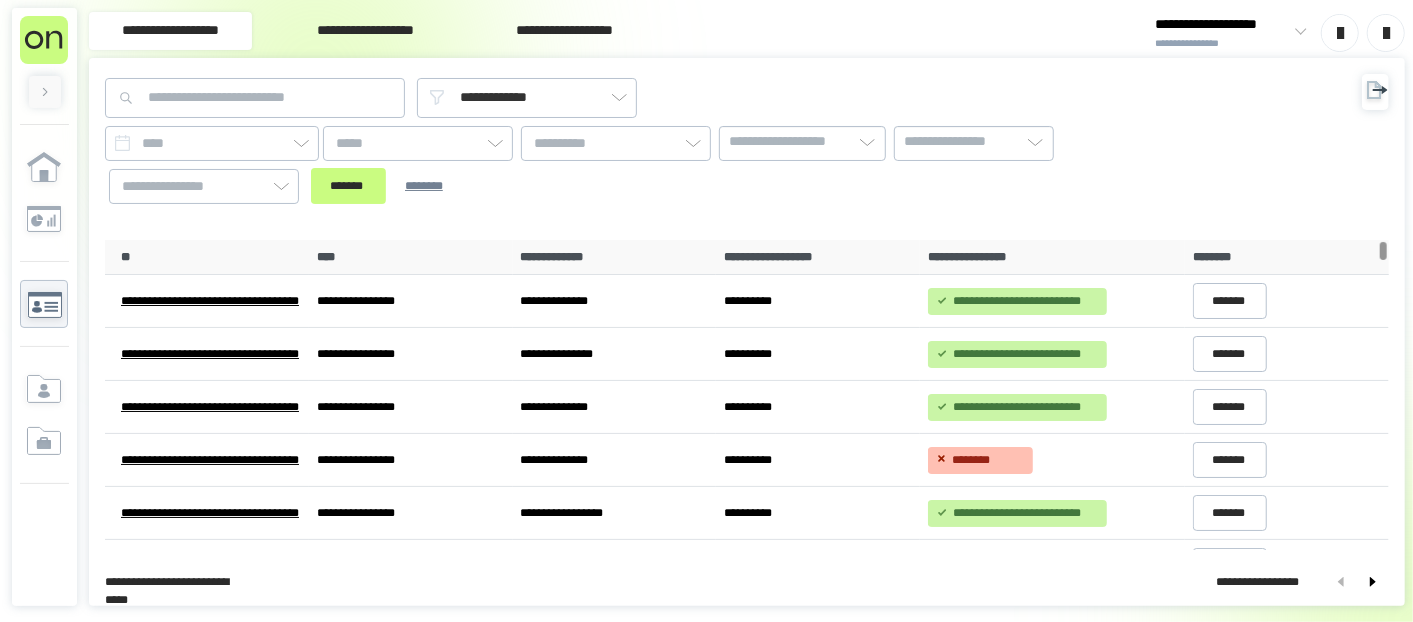 click on "**********" at bounding box center [585, 165] 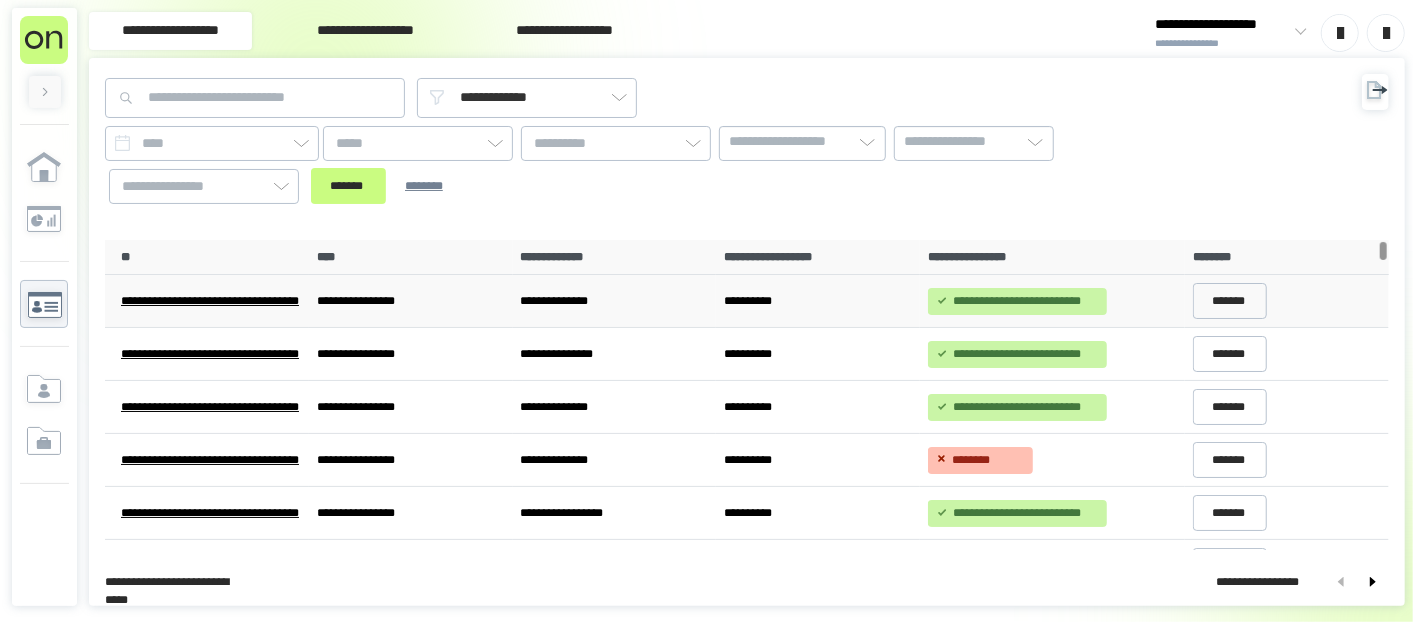 click on "*******" at bounding box center (1287, 301) 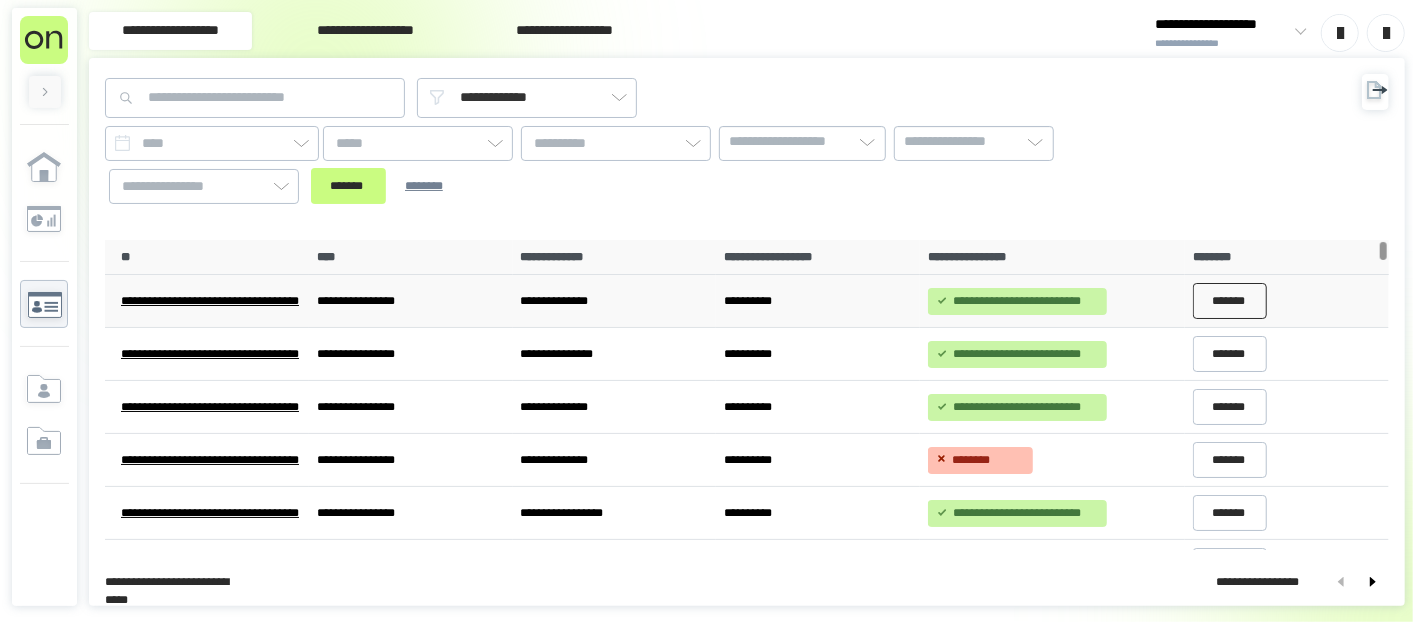 click on "*******" at bounding box center [1230, 301] 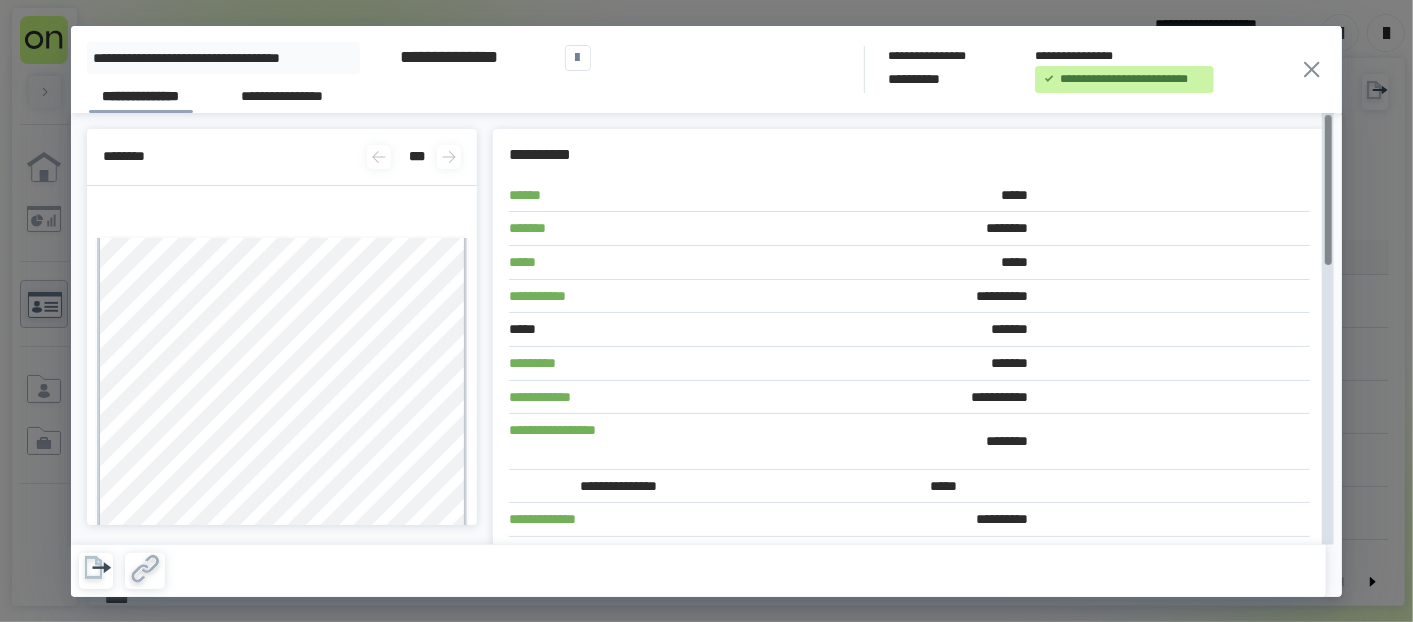 click on "**********" at bounding box center (903, 398) 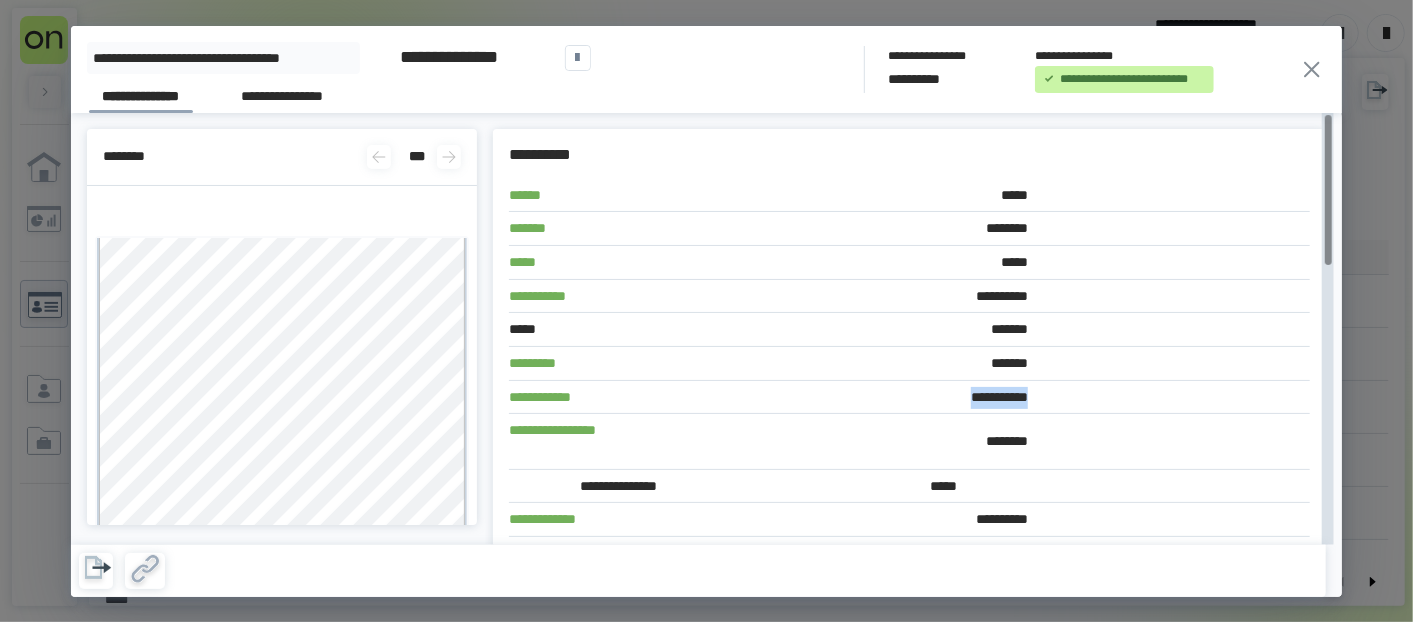 click on "**********" at bounding box center (903, 398) 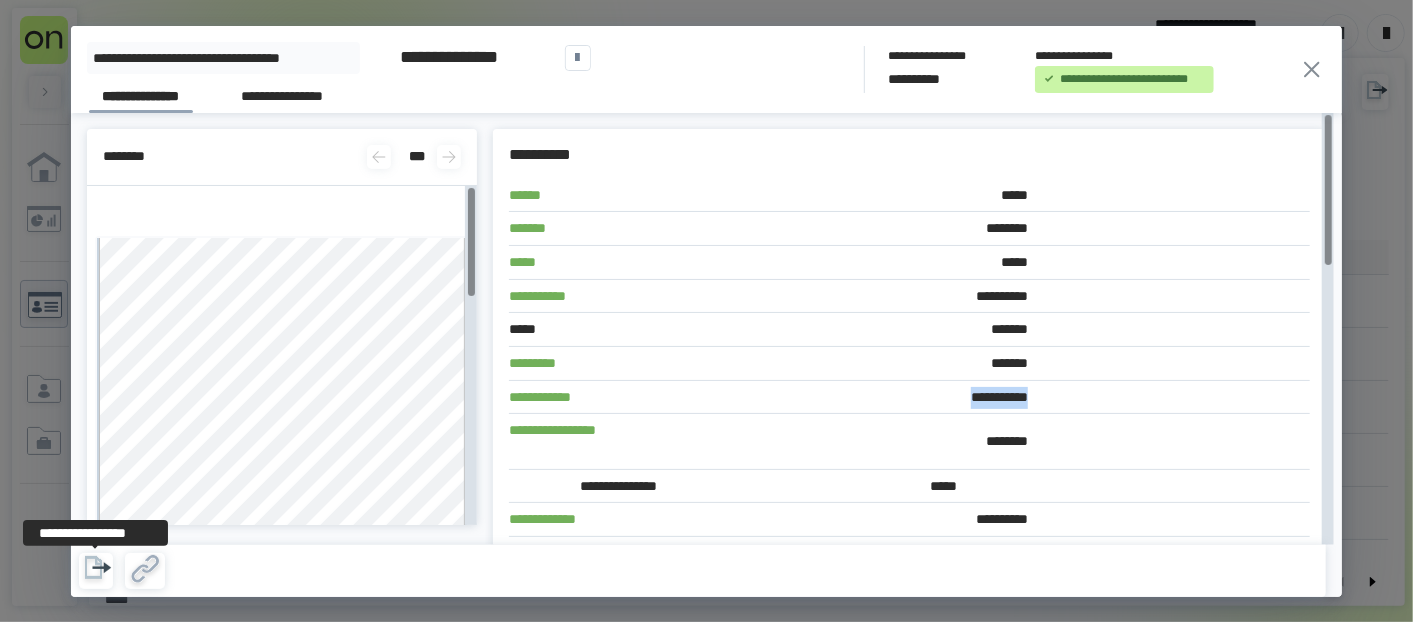 click 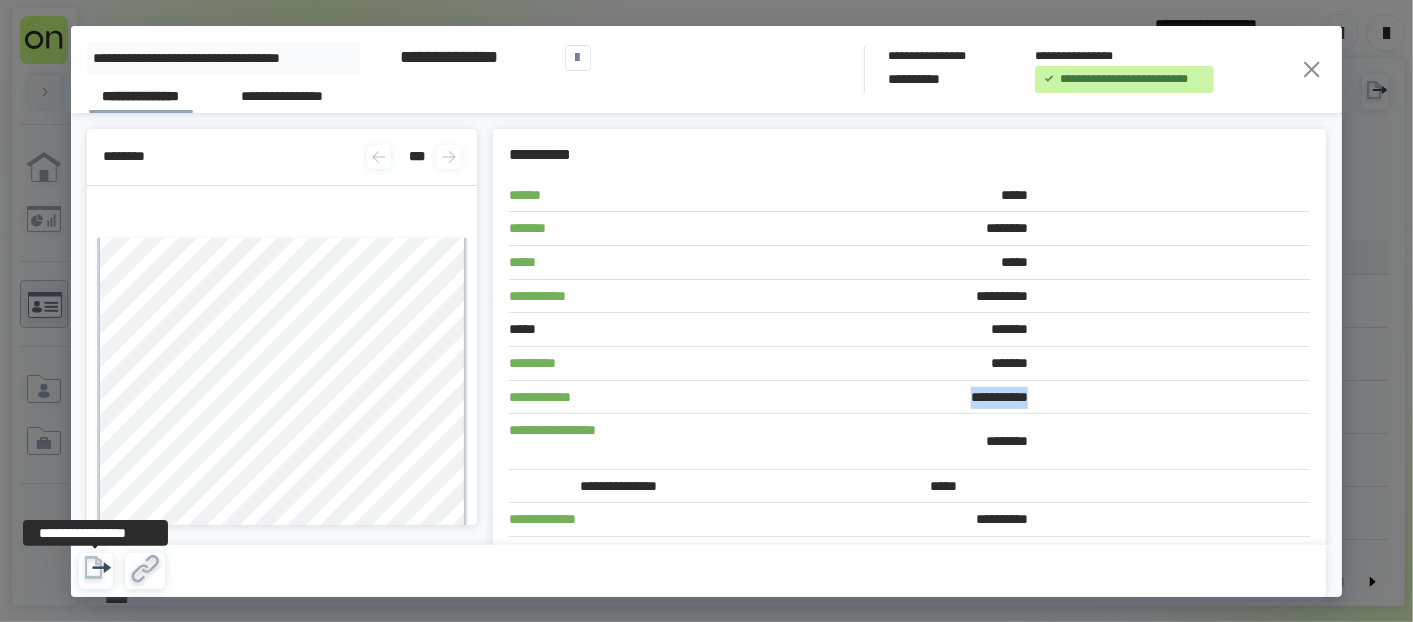 scroll, scrollTop: 666, scrollLeft: 0, axis: vertical 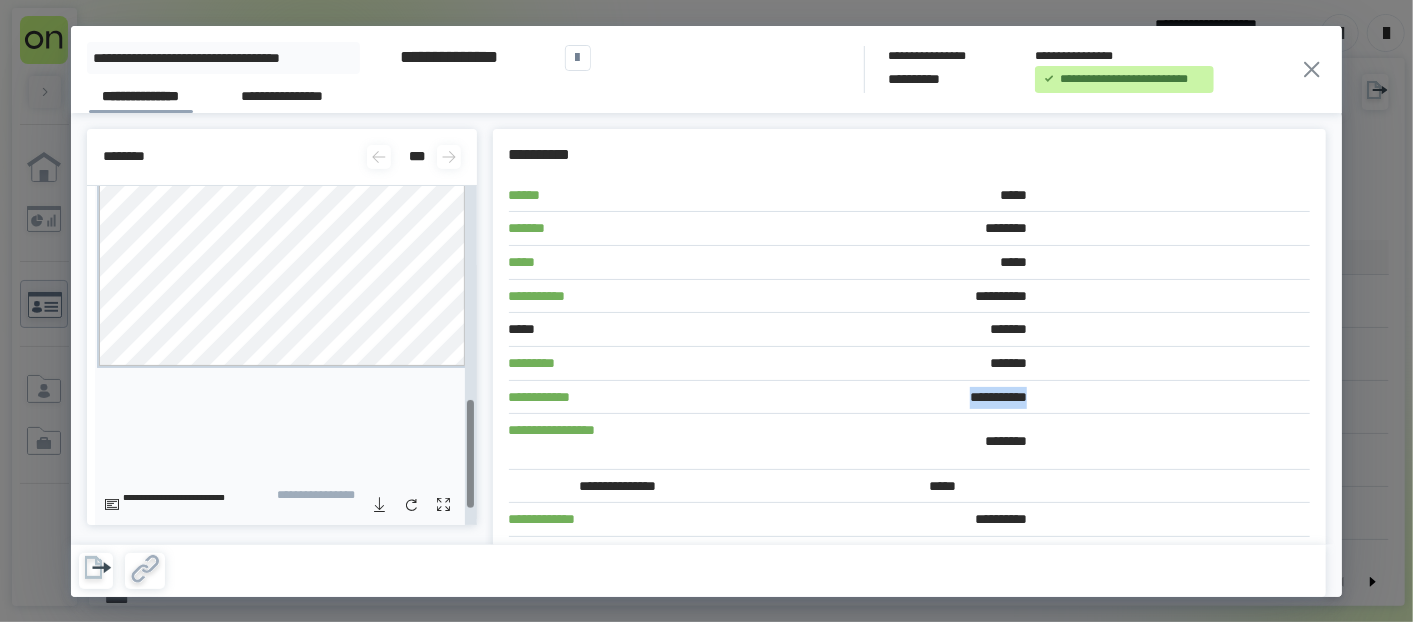 click 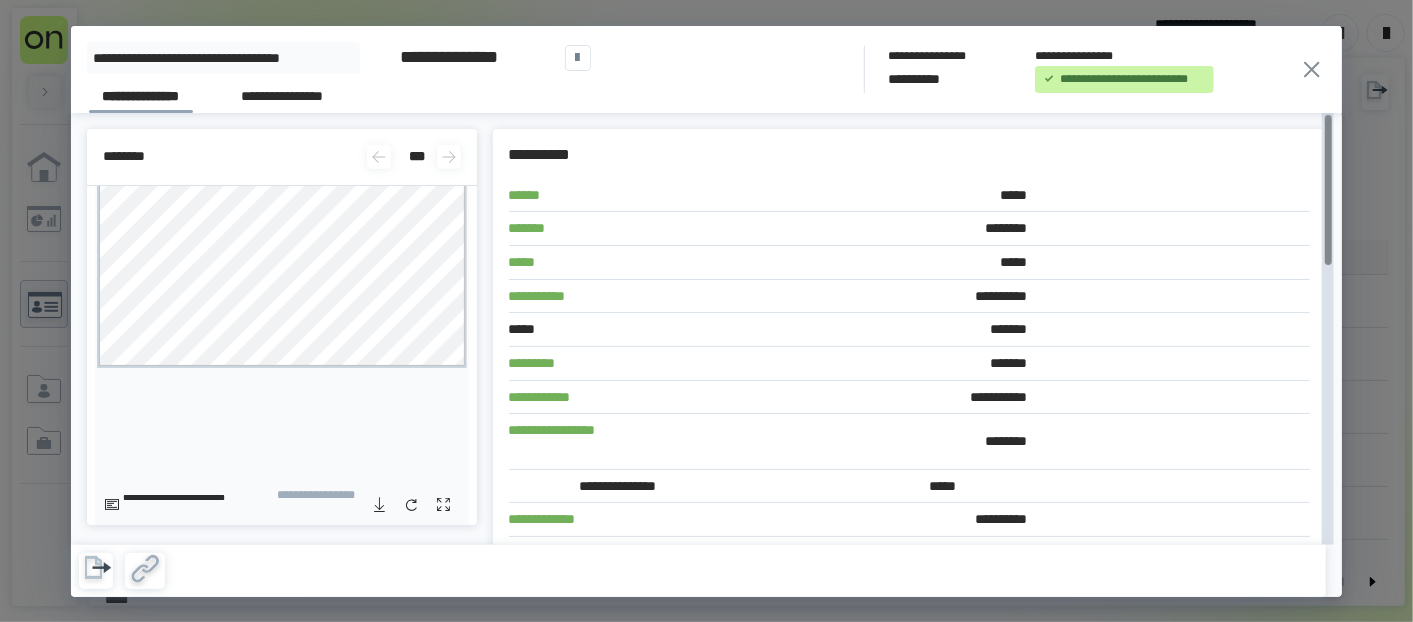 drag, startPoint x: 31, startPoint y: 91, endPoint x: 405, endPoint y: 26, distance: 379.60638 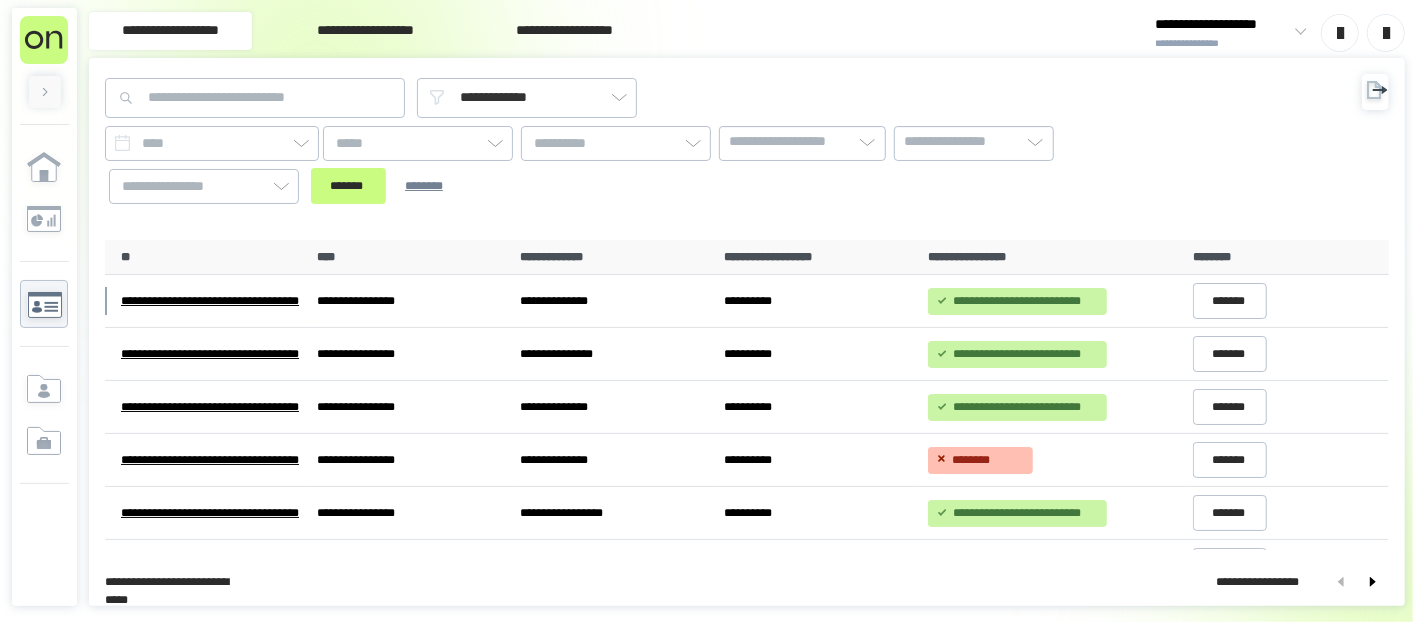 click on "**********" at bounding box center (365, 31) 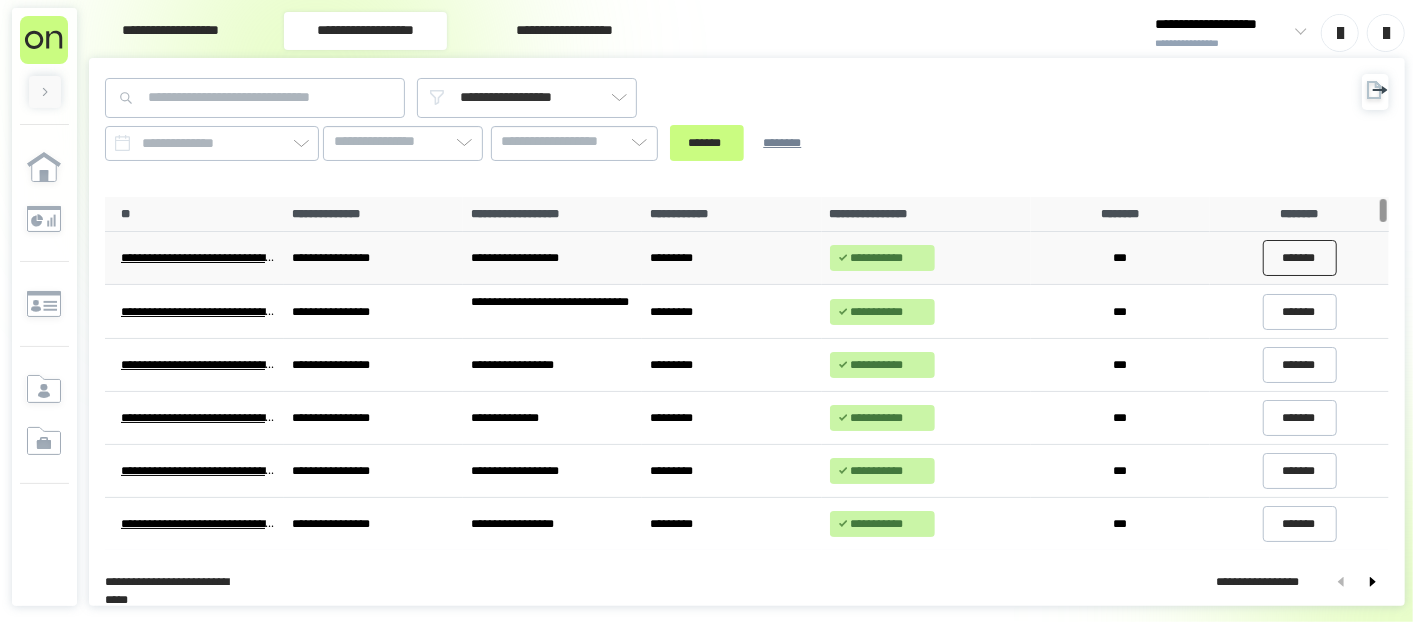 click on "*******" at bounding box center (1300, 258) 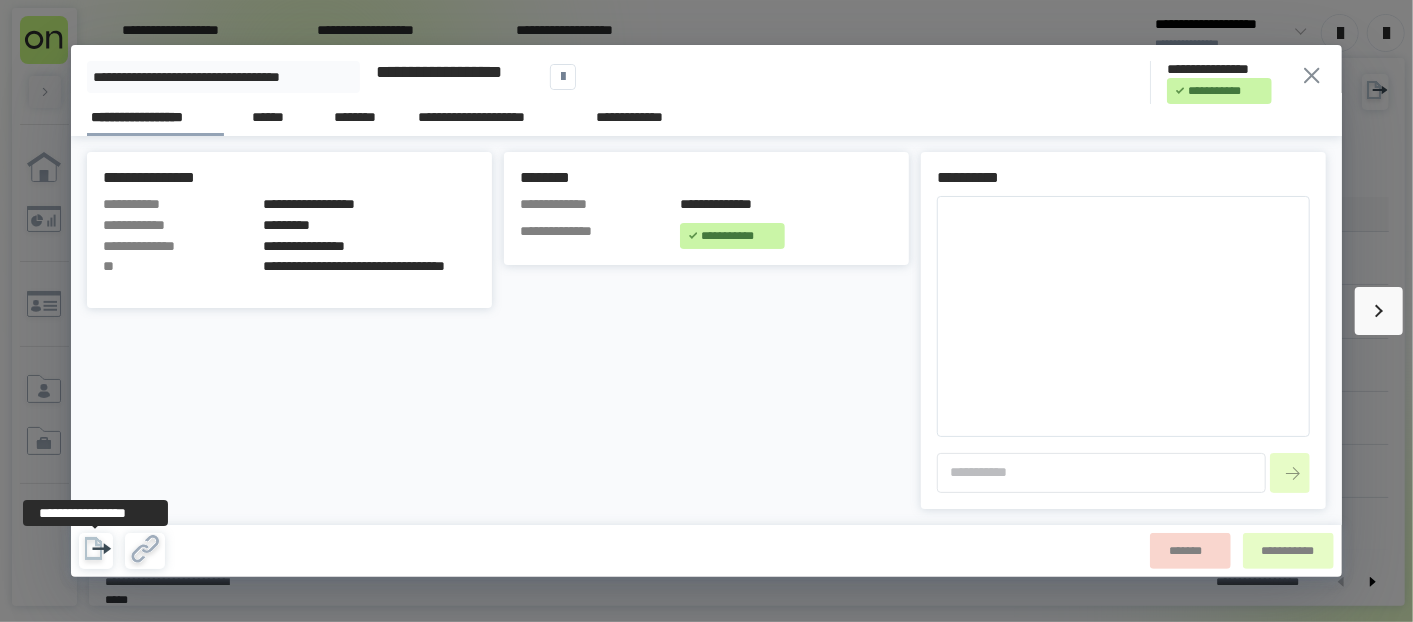 click 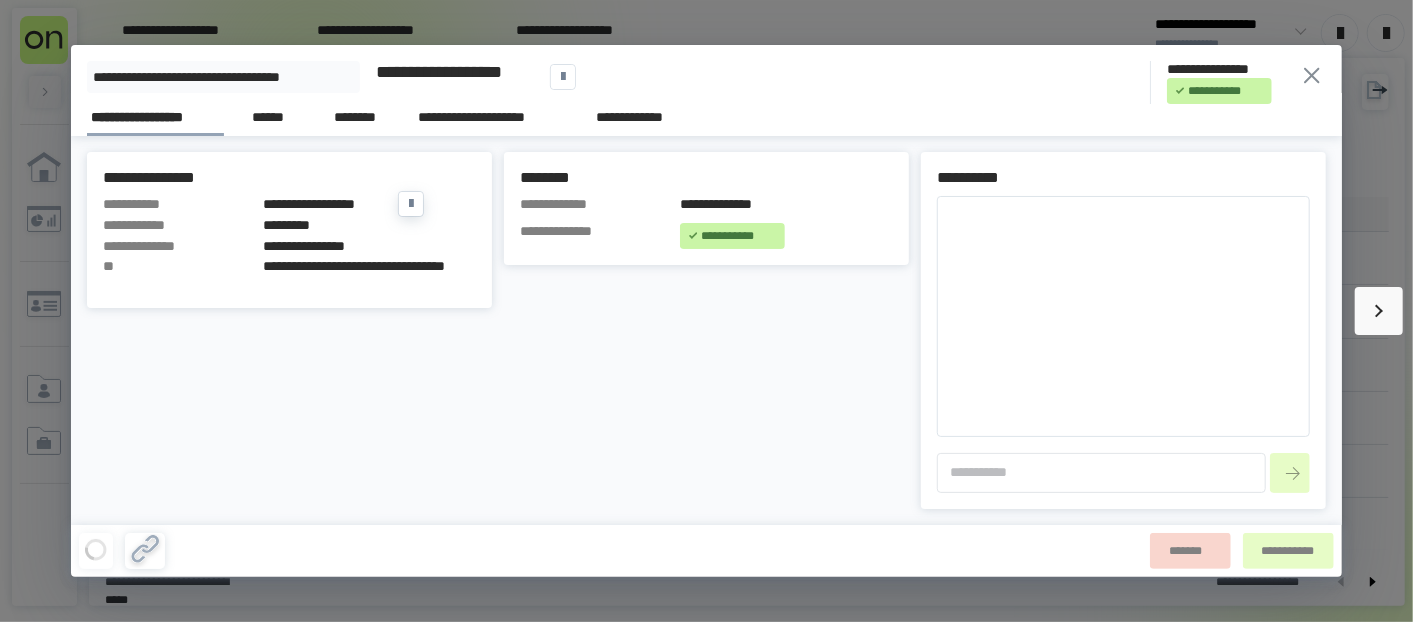 click on "*********" at bounding box center [369, 225] 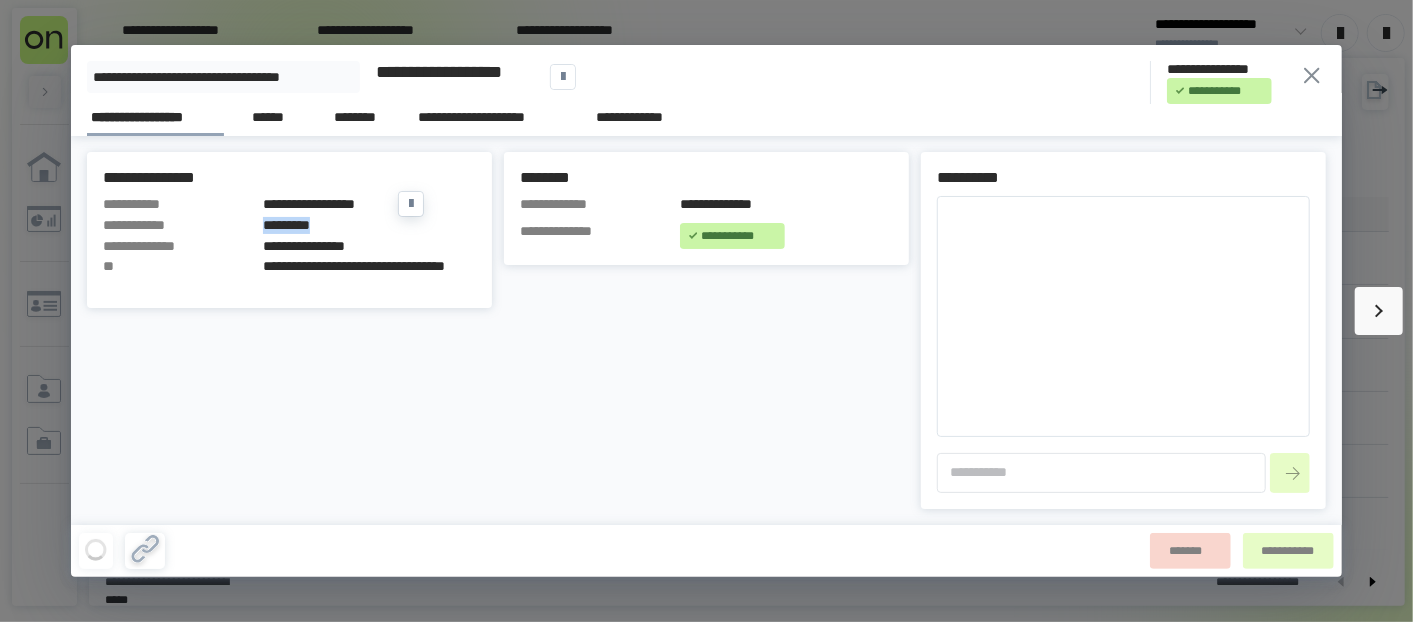 click on "*********" at bounding box center [369, 225] 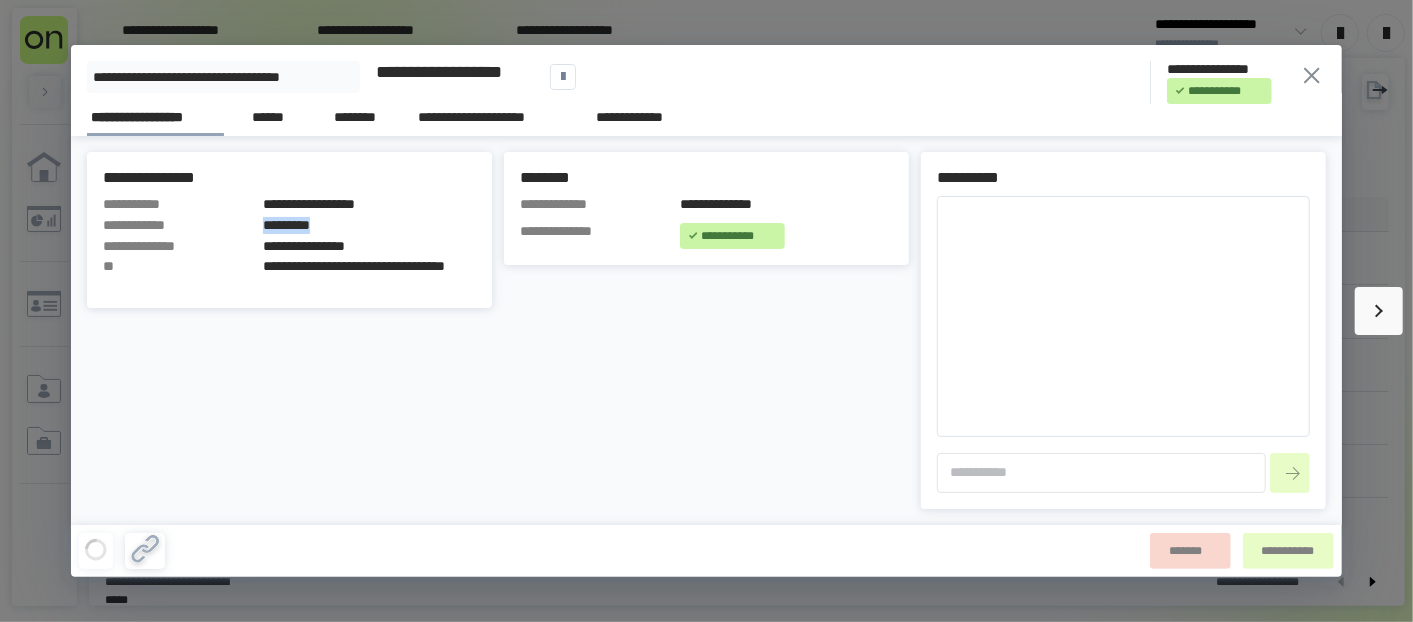 copy on "*********" 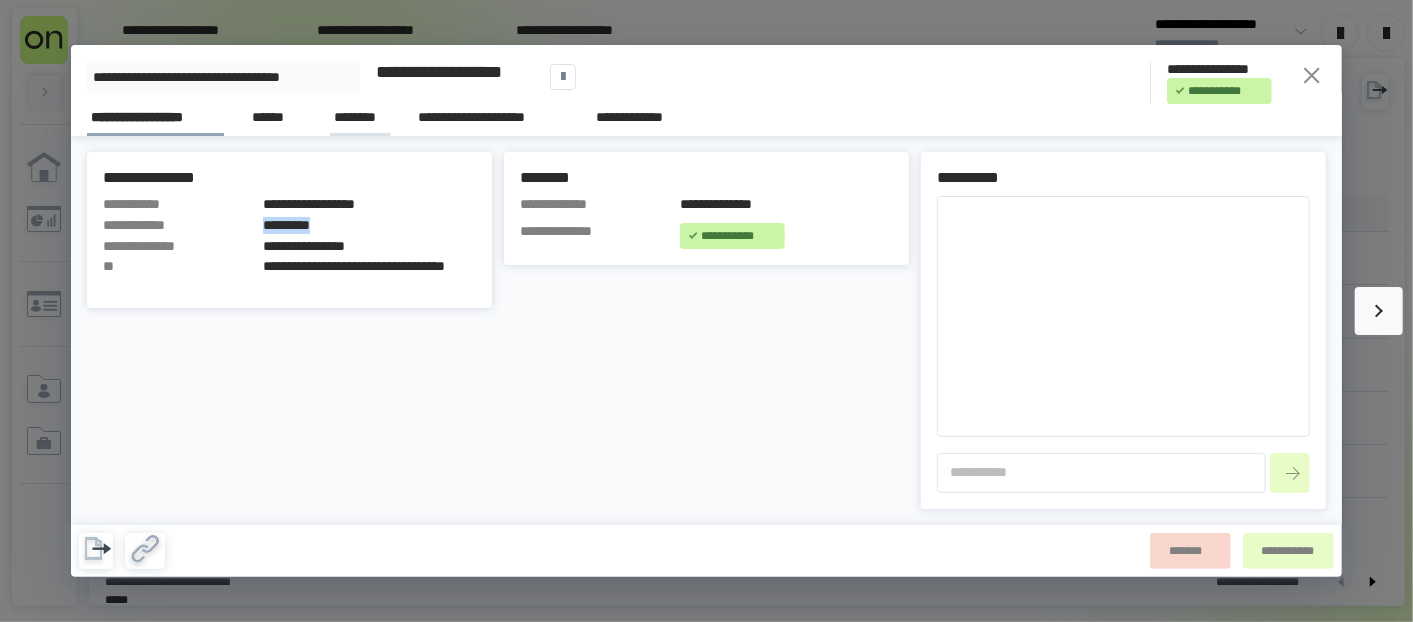 click on "********" at bounding box center [360, 117] 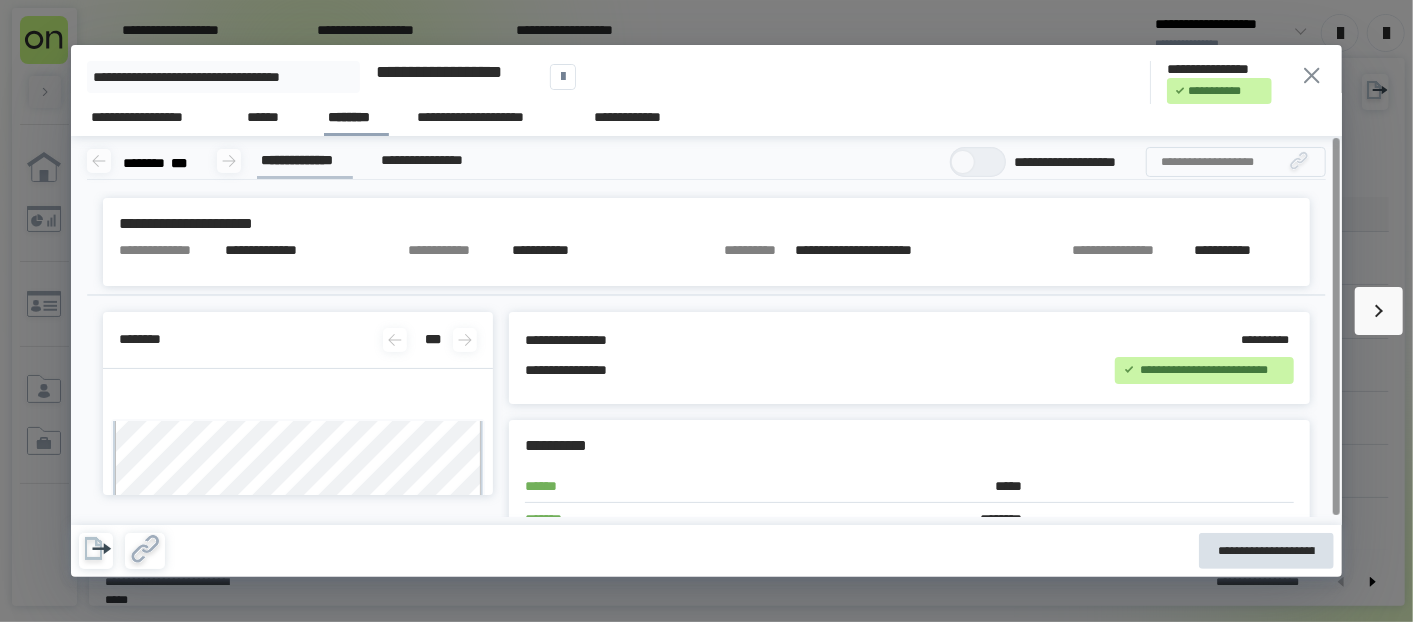 scroll, scrollTop: 8, scrollLeft: 0, axis: vertical 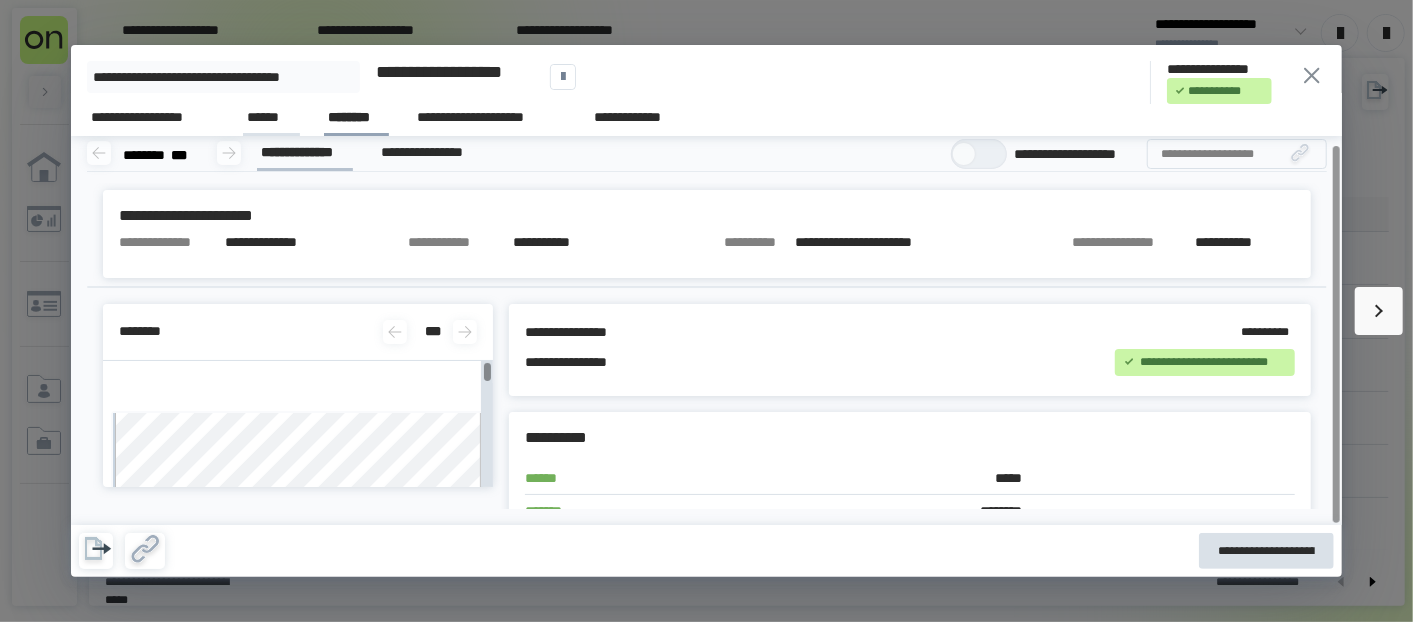 click on "******" at bounding box center (272, 118) 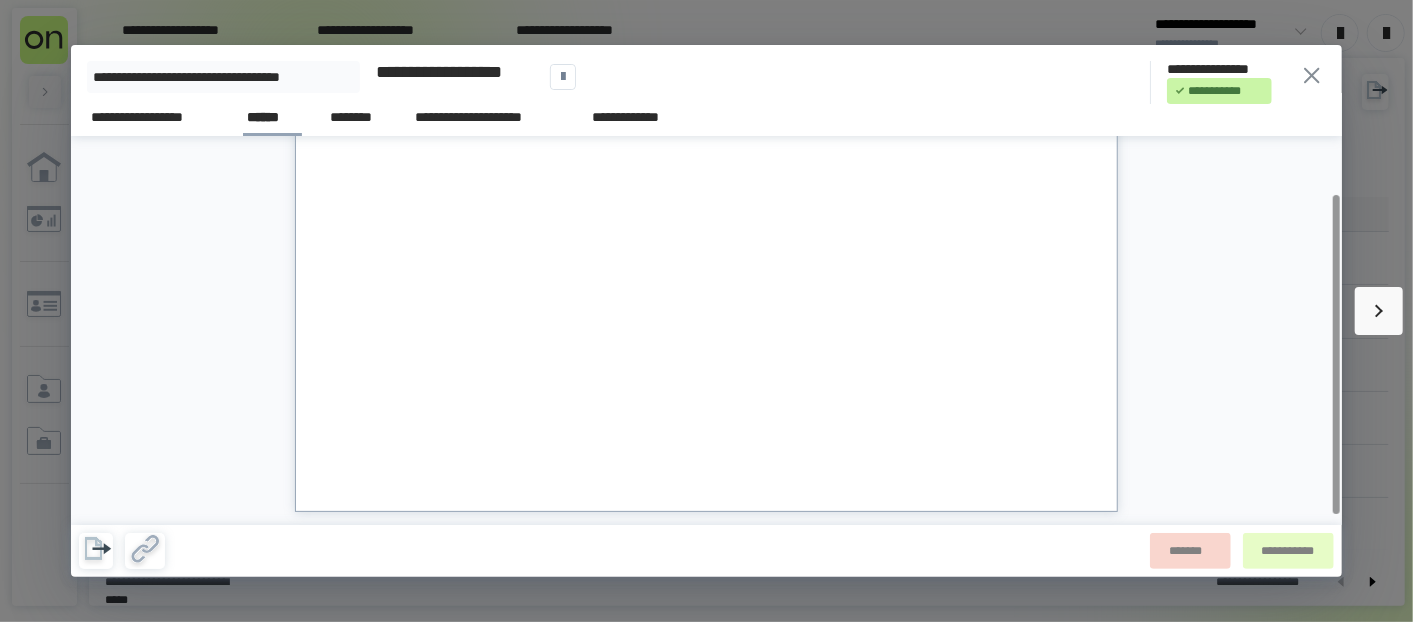 scroll, scrollTop: 0, scrollLeft: 0, axis: both 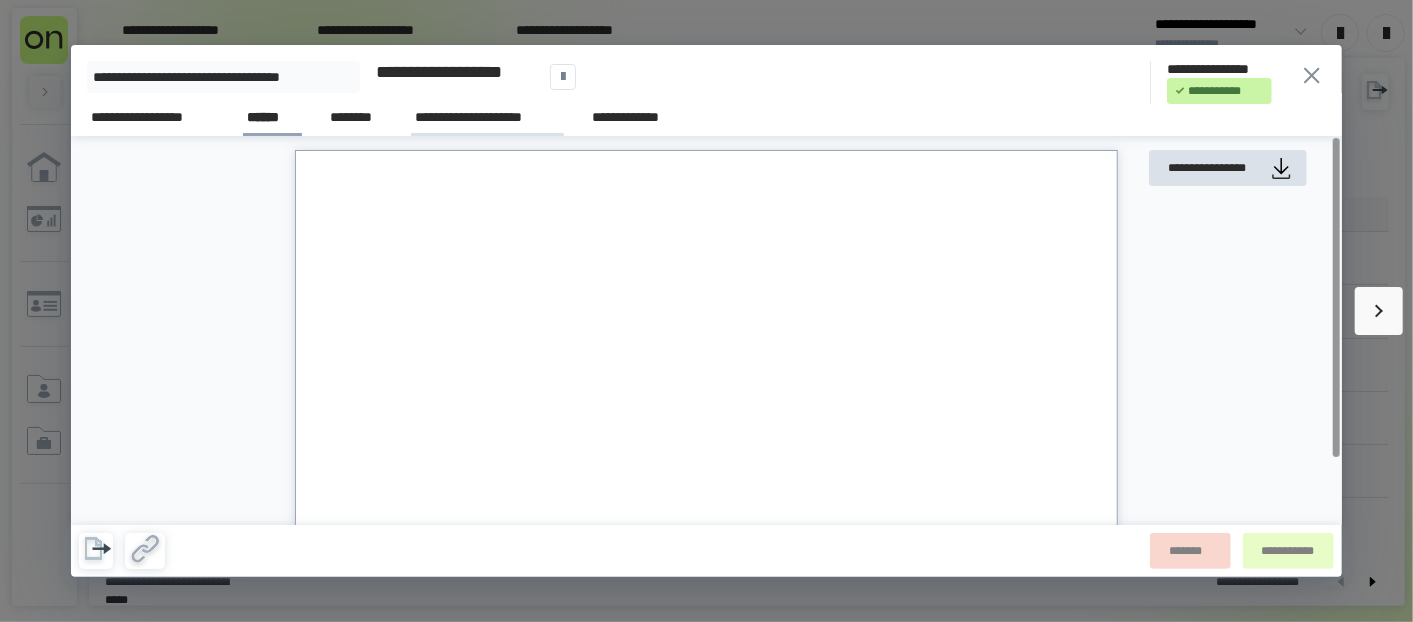 click on "**********" at bounding box center [487, 117] 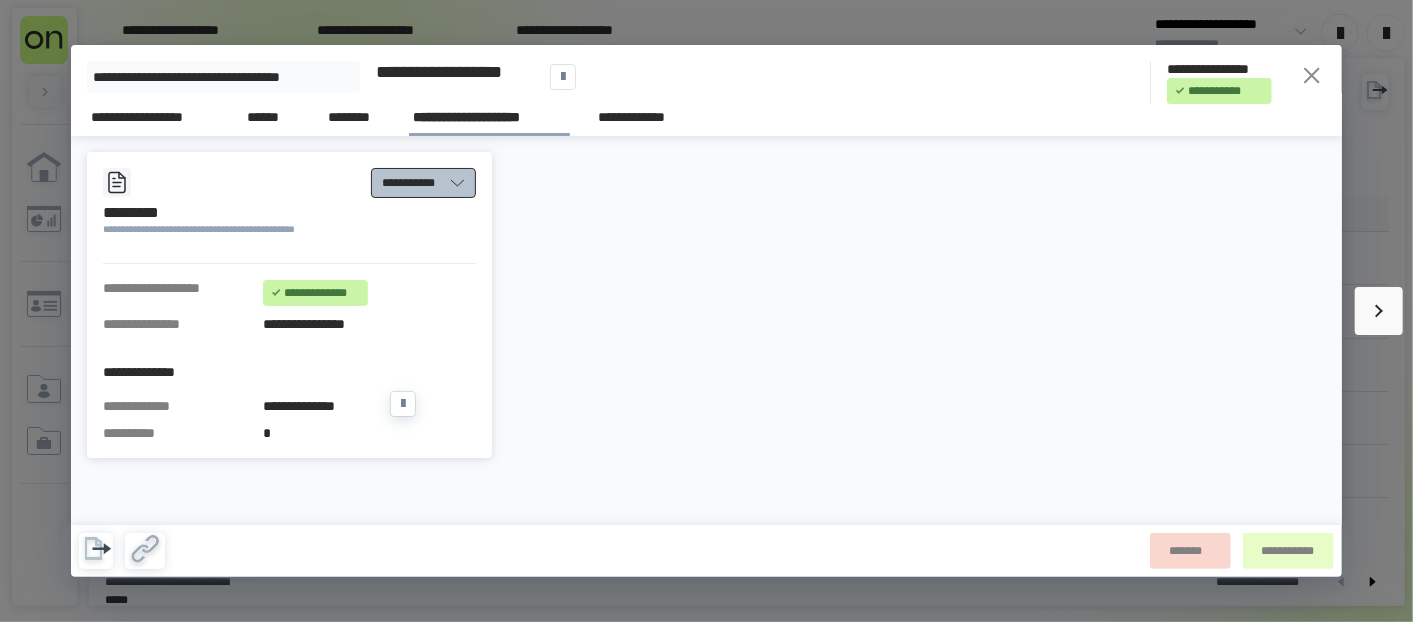 click on "**********" at bounding box center (423, 183) 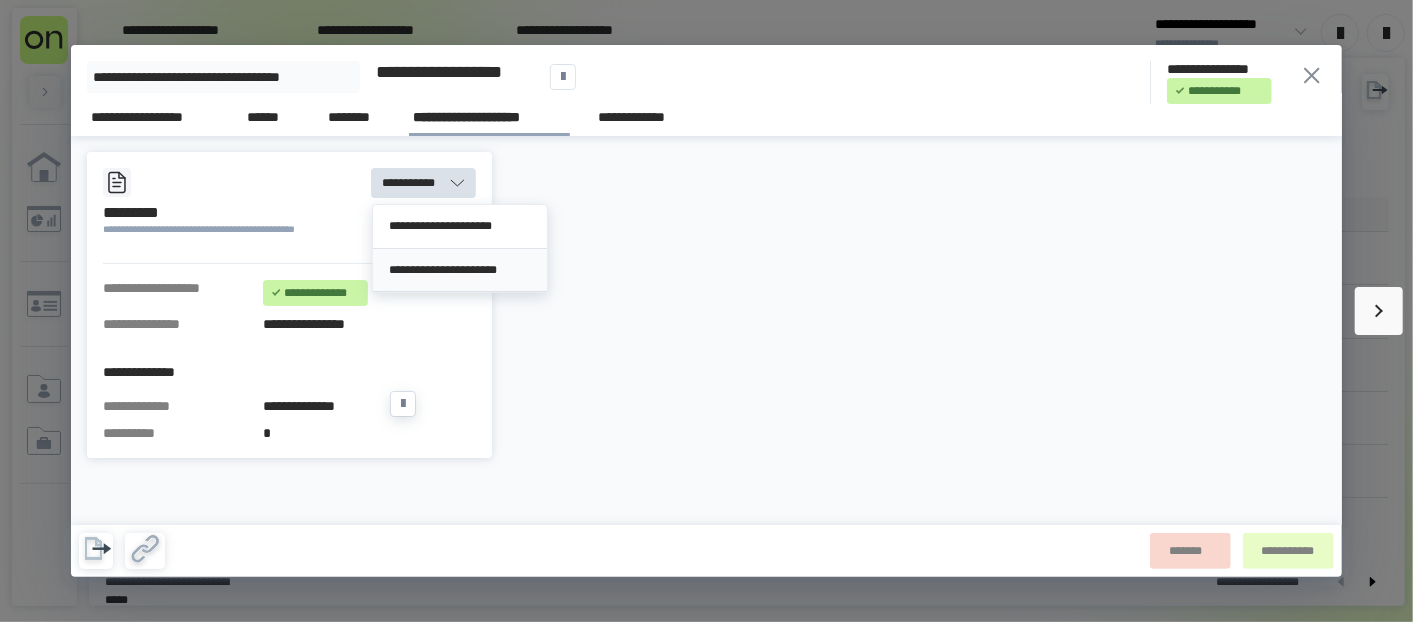 click on "**********" at bounding box center (460, 270) 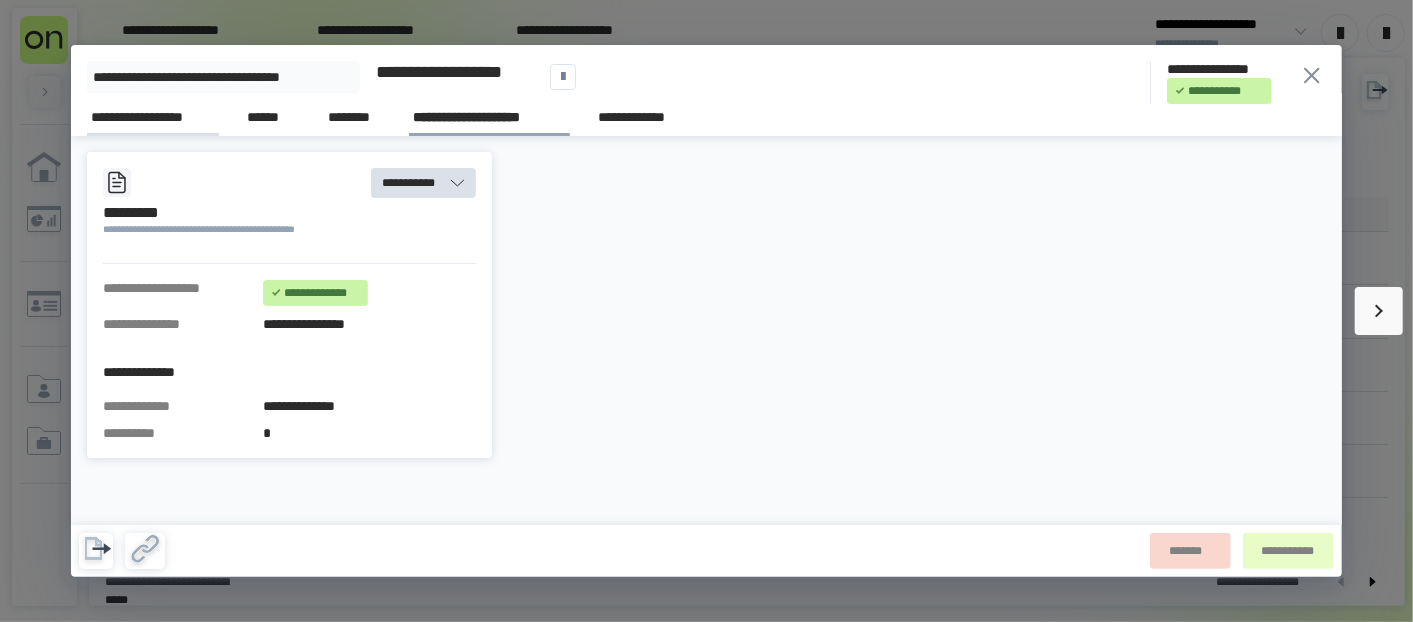 click on "**********" at bounding box center [153, 117] 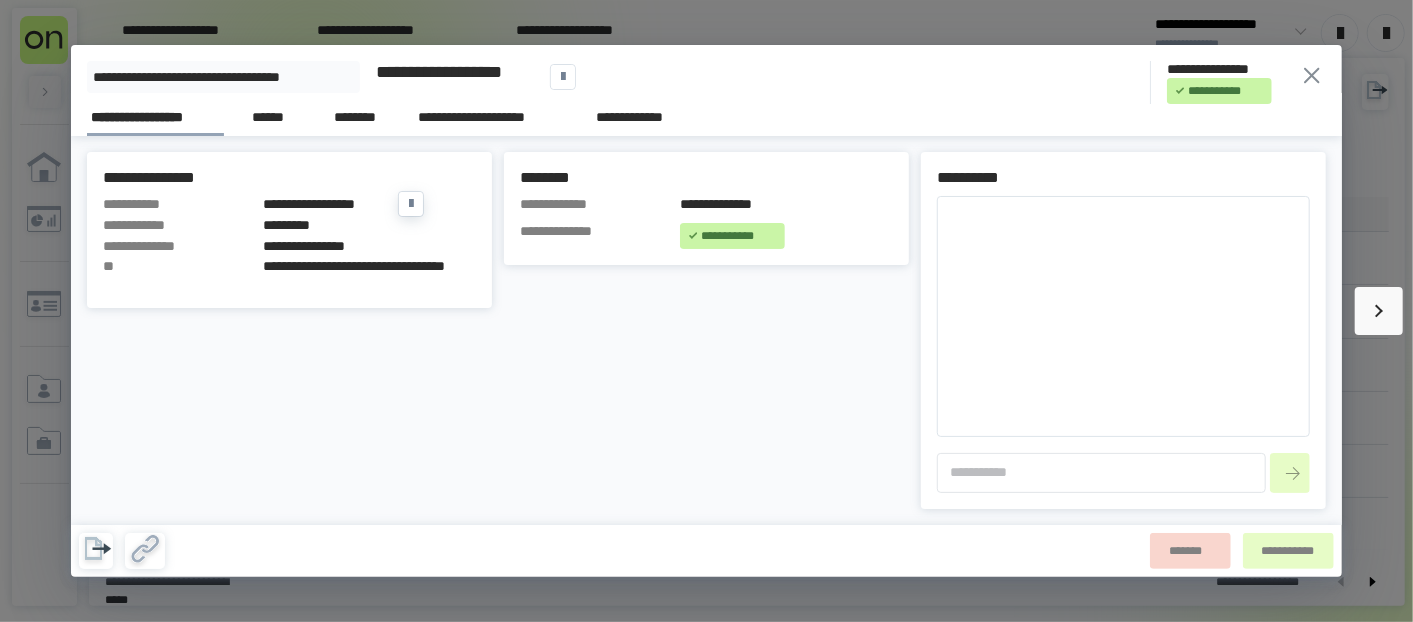 click on "*********" at bounding box center [369, 225] 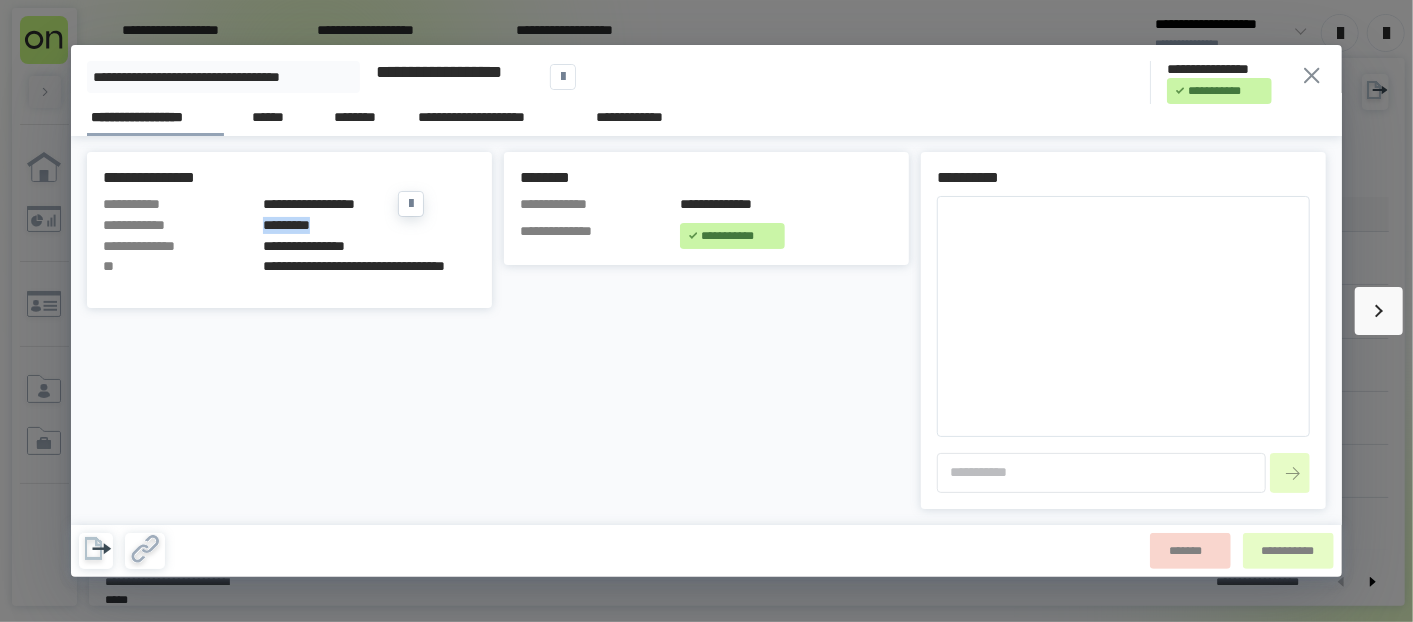 click on "*********" at bounding box center [369, 225] 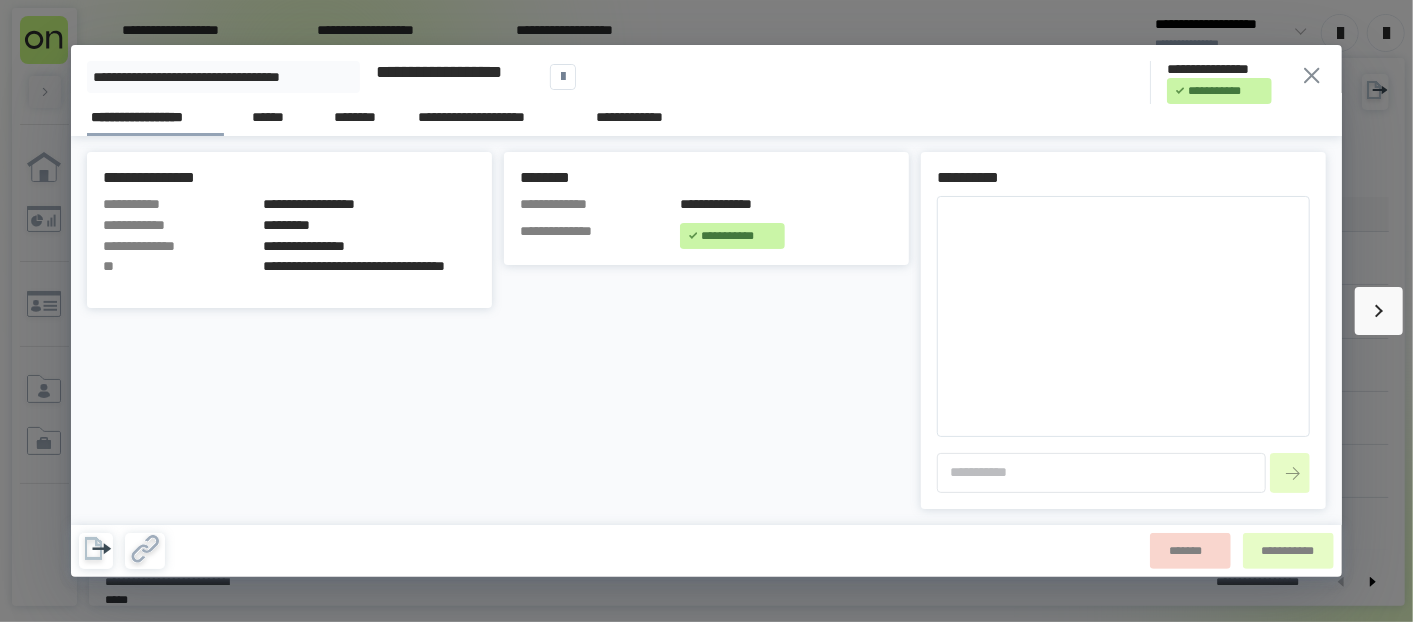 click on "**********" at bounding box center [706, 311] 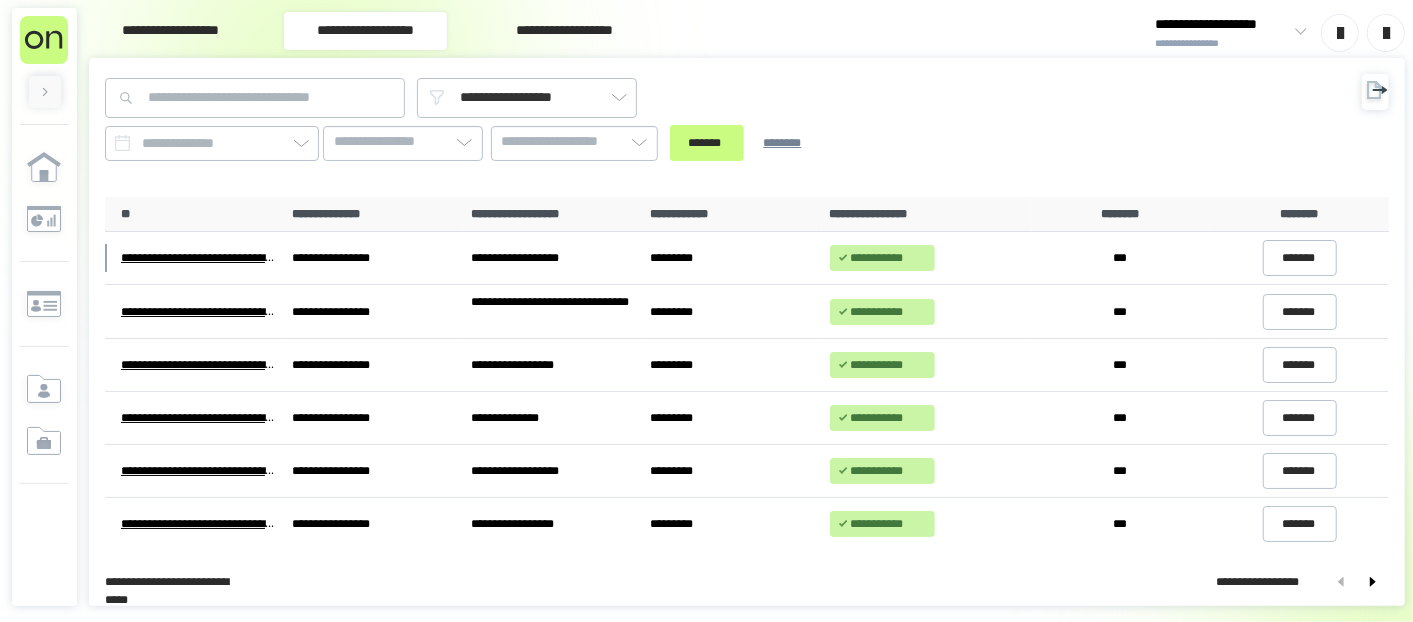 click on "**********" at bounding box center (1222, 43) 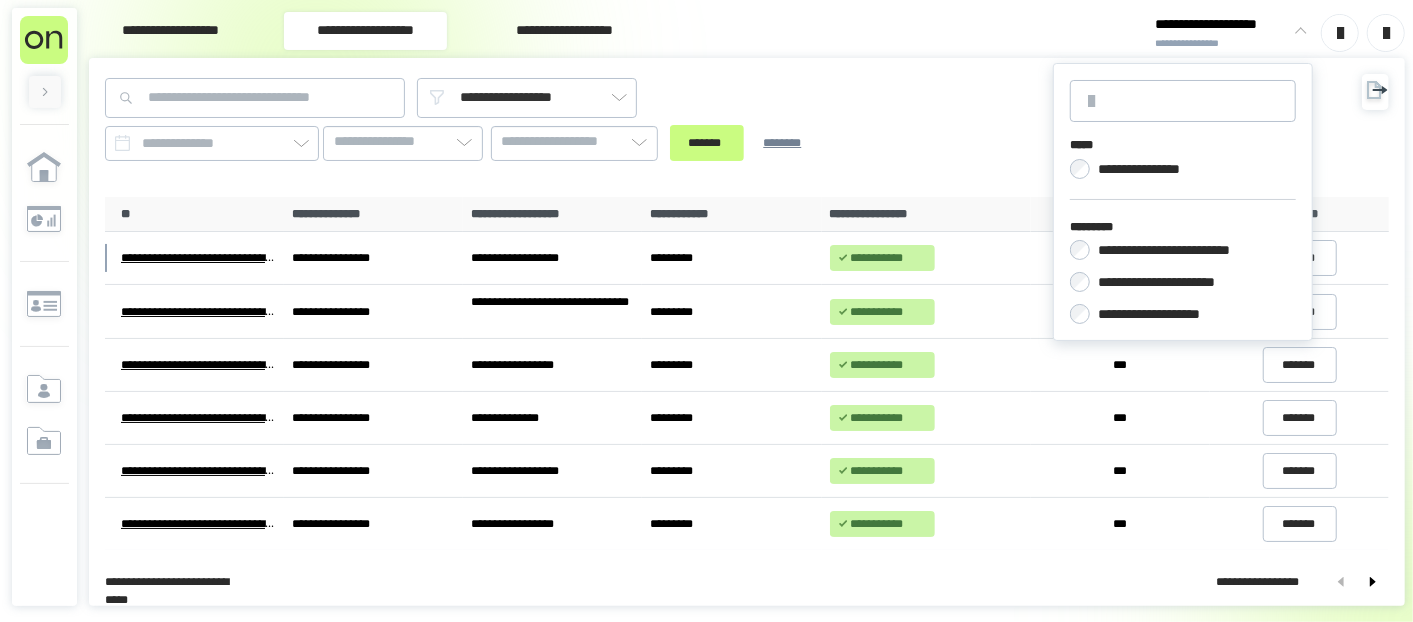 click on "**********" at bounding box center [1187, 250] 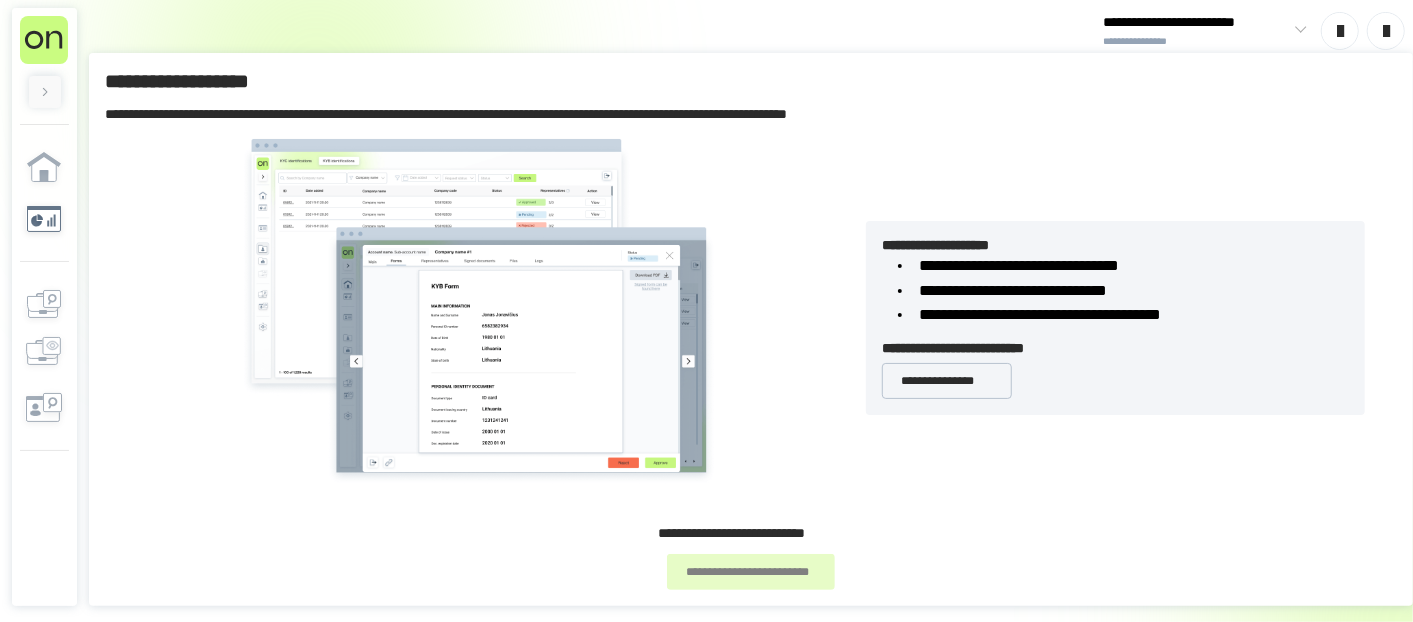 click 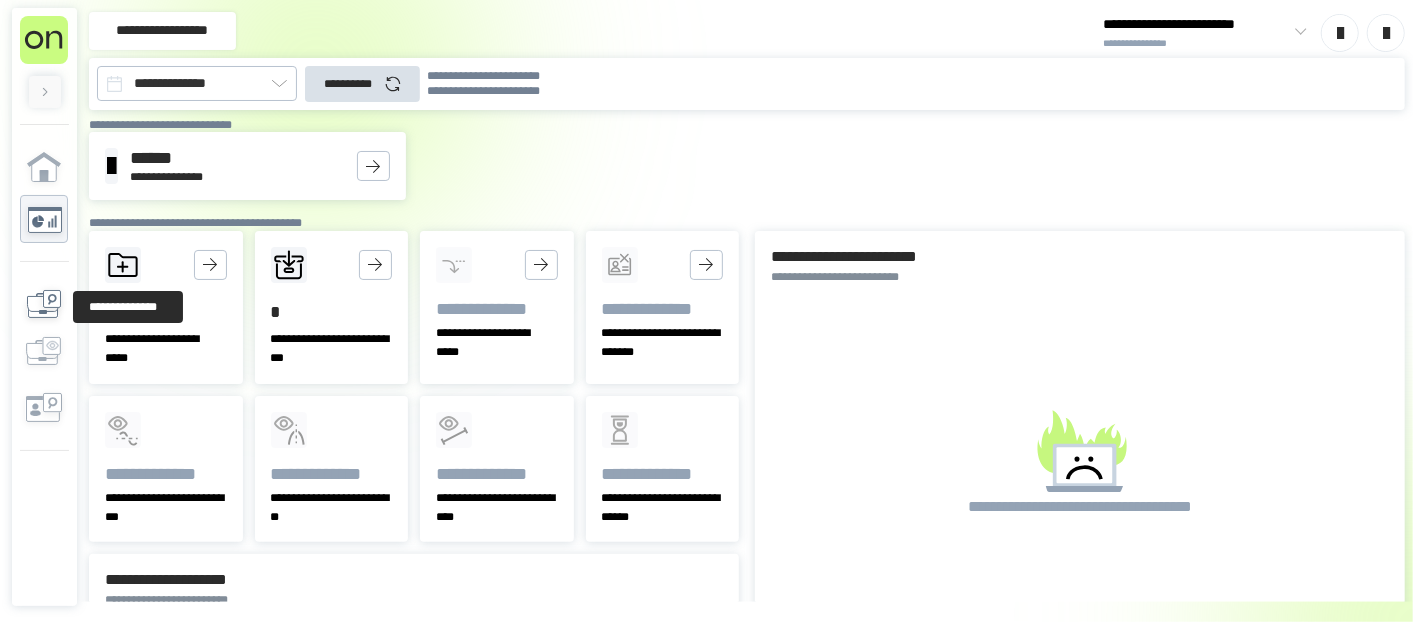 click 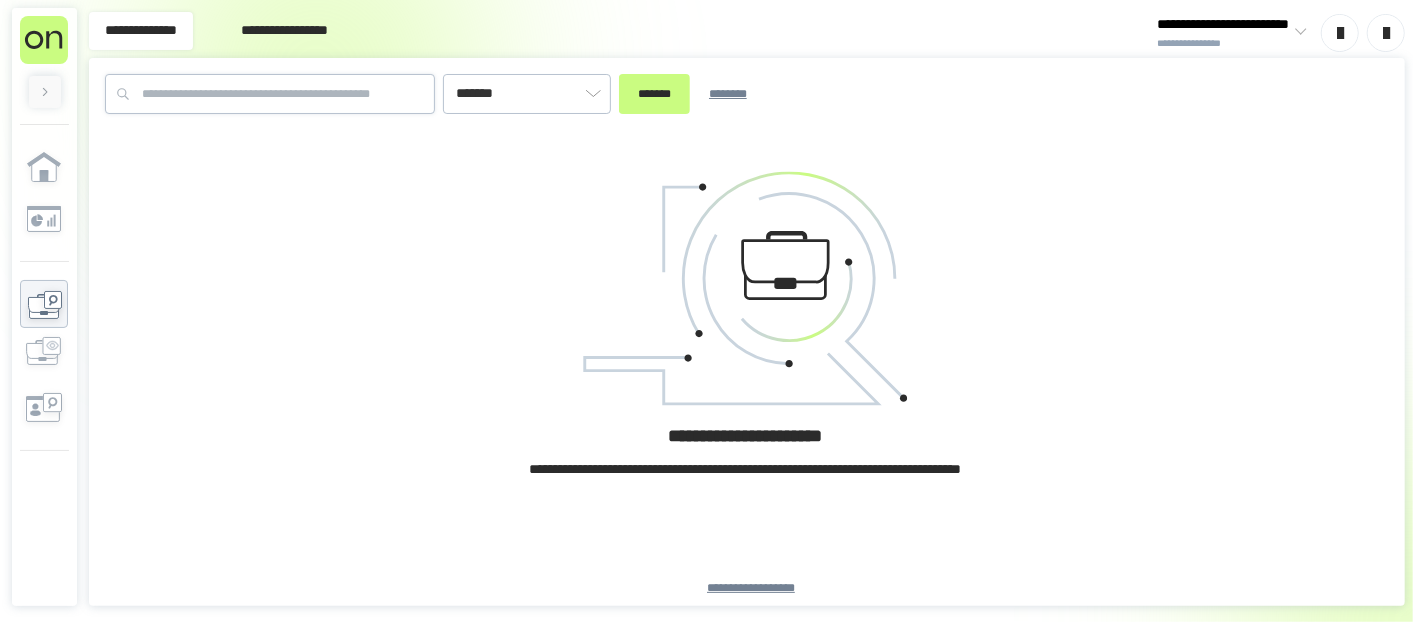 type on "*******" 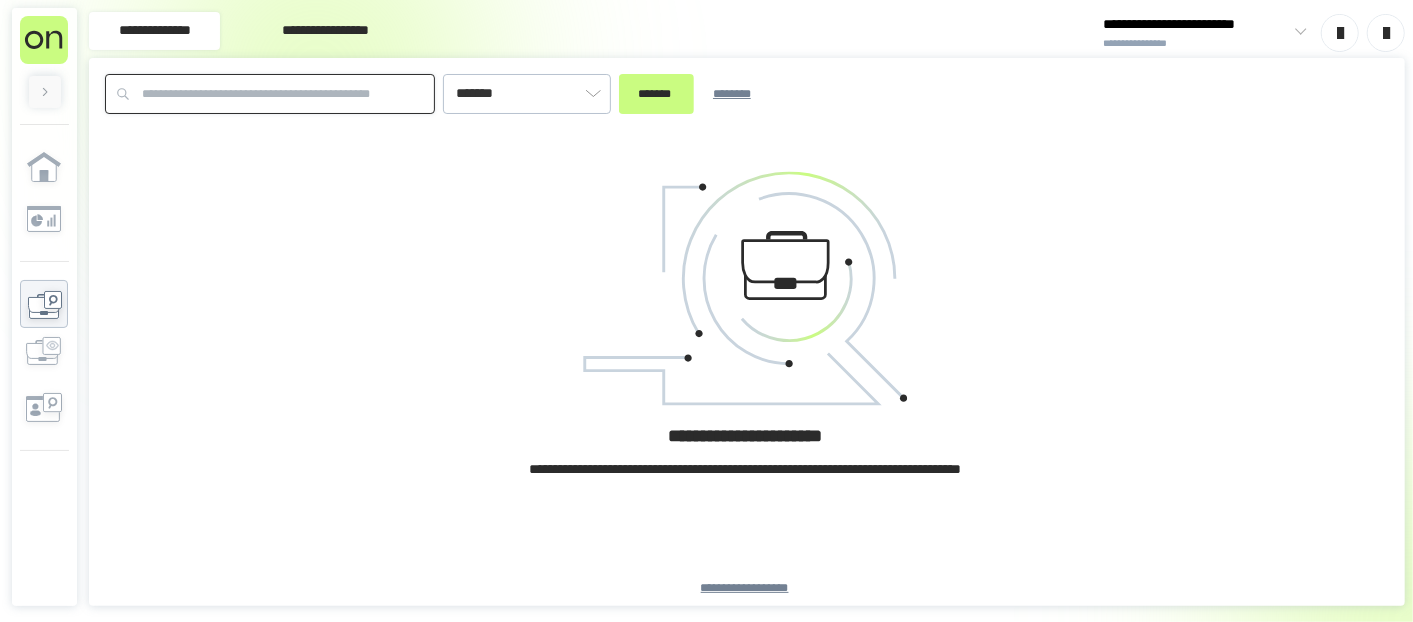 click at bounding box center [270, 94] 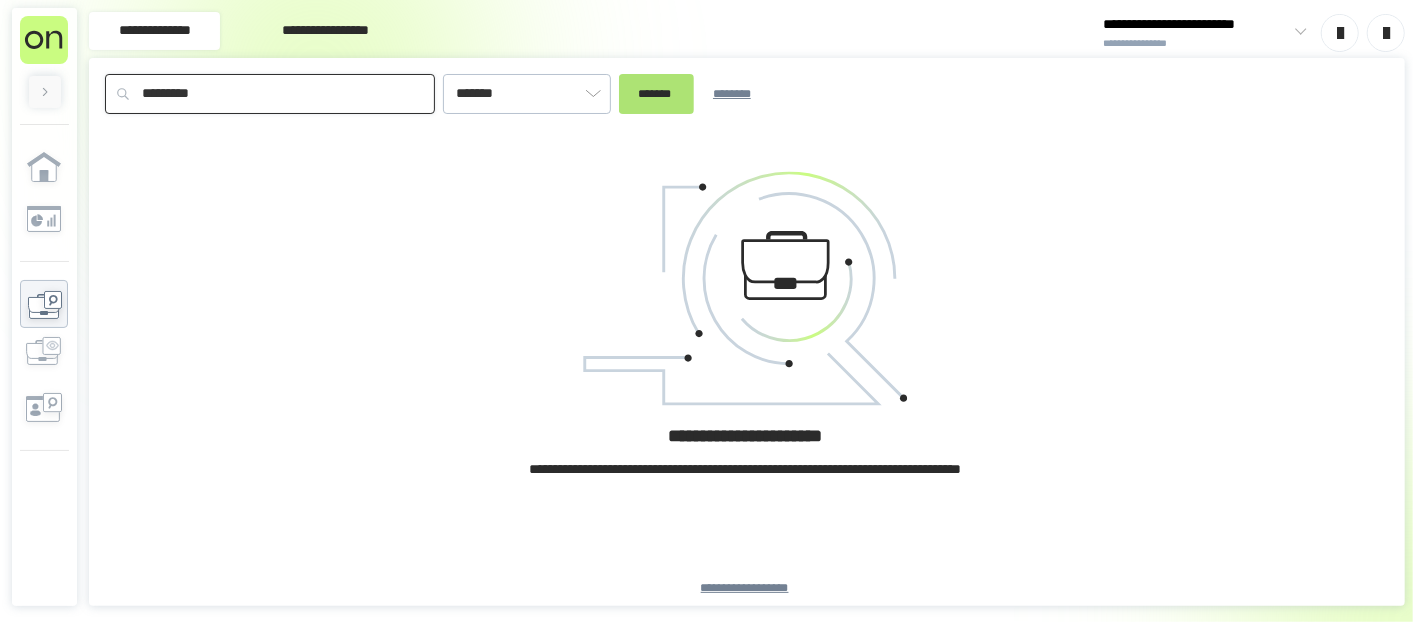 type on "*********" 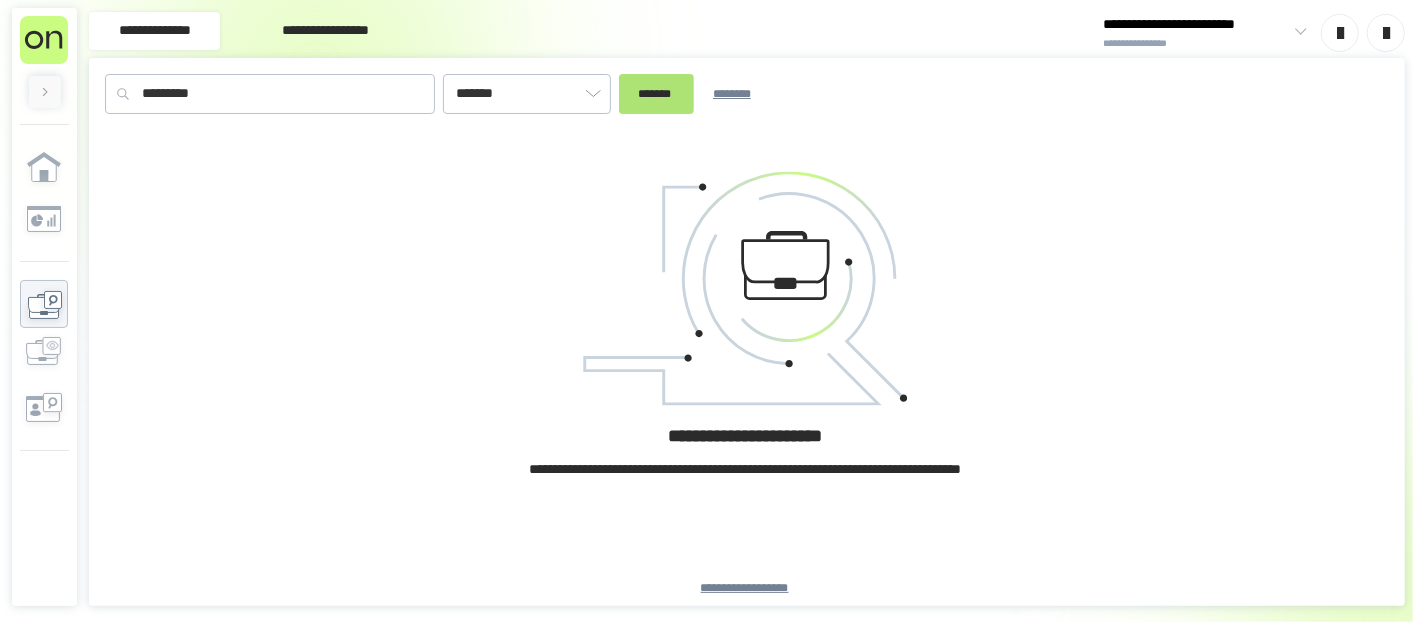 click on "*******" at bounding box center [656, 94] 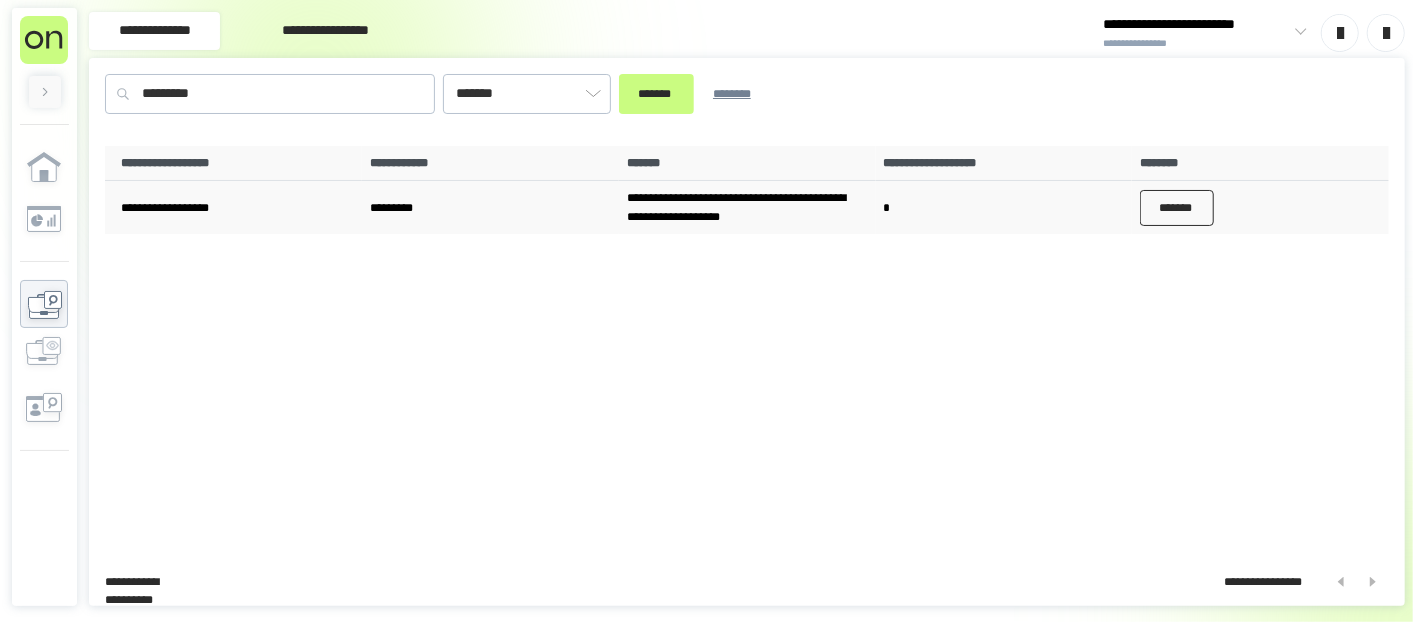 click on "*******" at bounding box center (1177, 208) 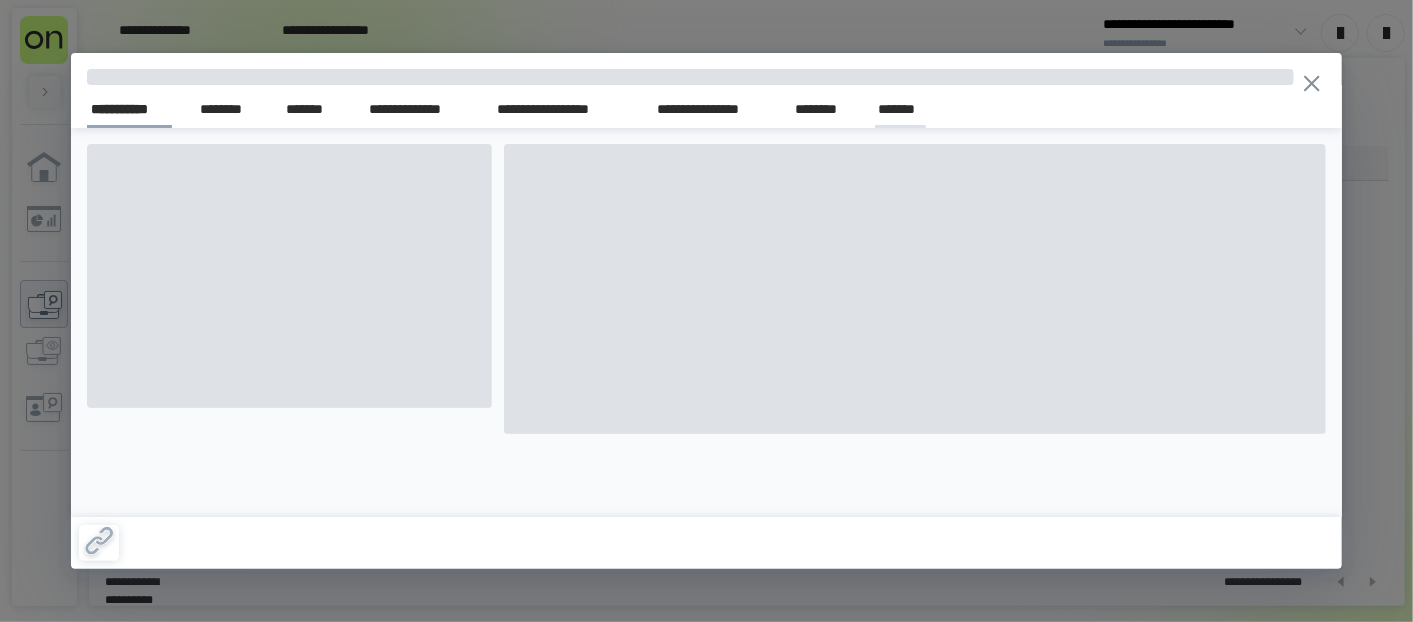 click on "*******" at bounding box center [900, 110] 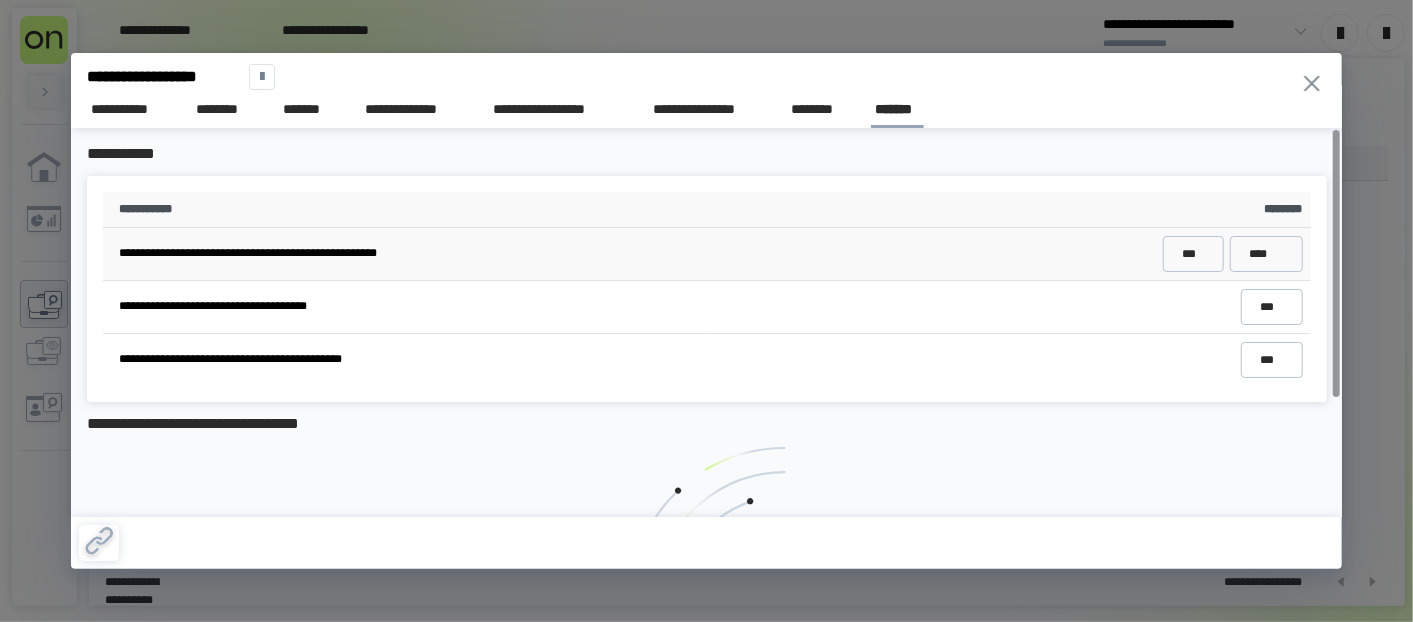 click on "*** ****" at bounding box center (1009, 254) 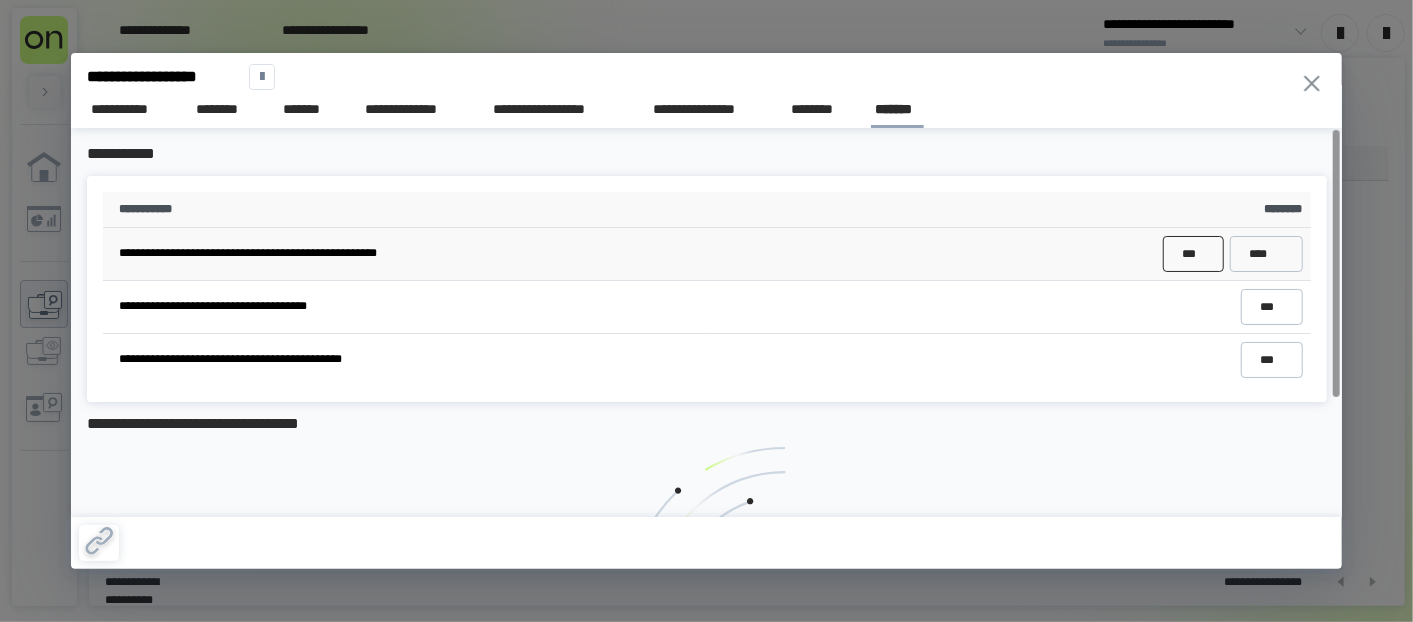 click on "***" at bounding box center (1193, 253) 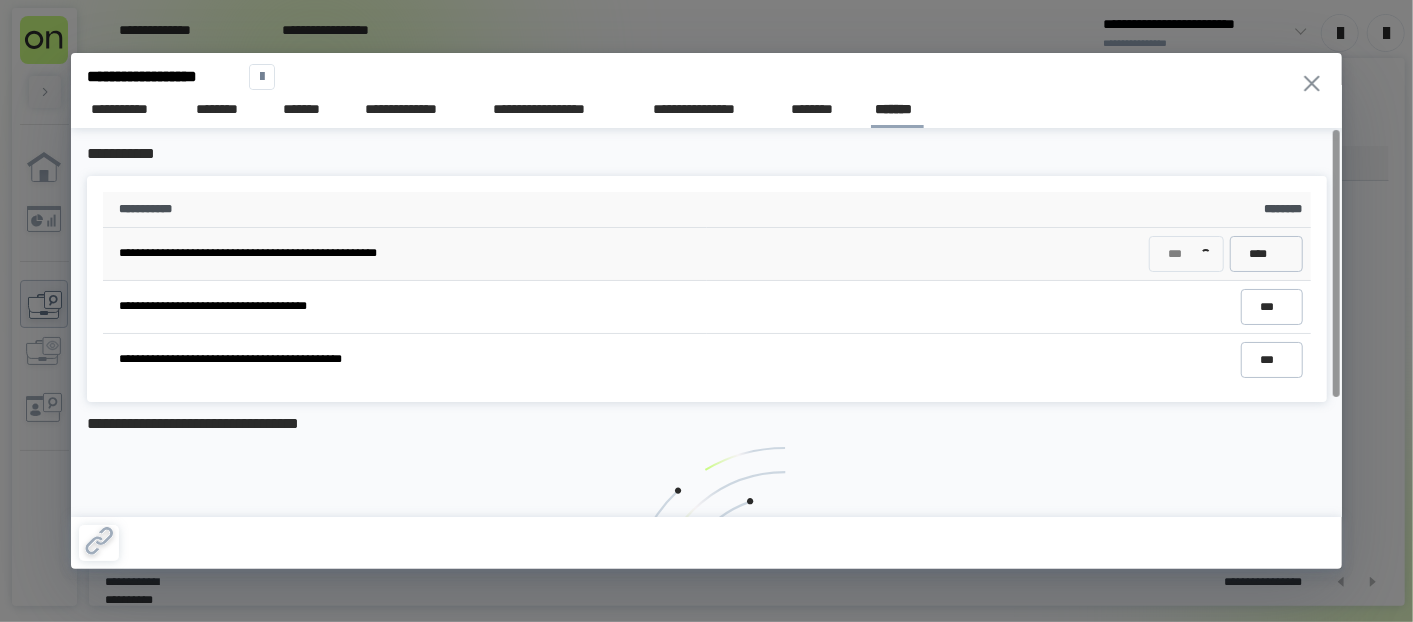 click on "**********" at bounding box center (410, 253) 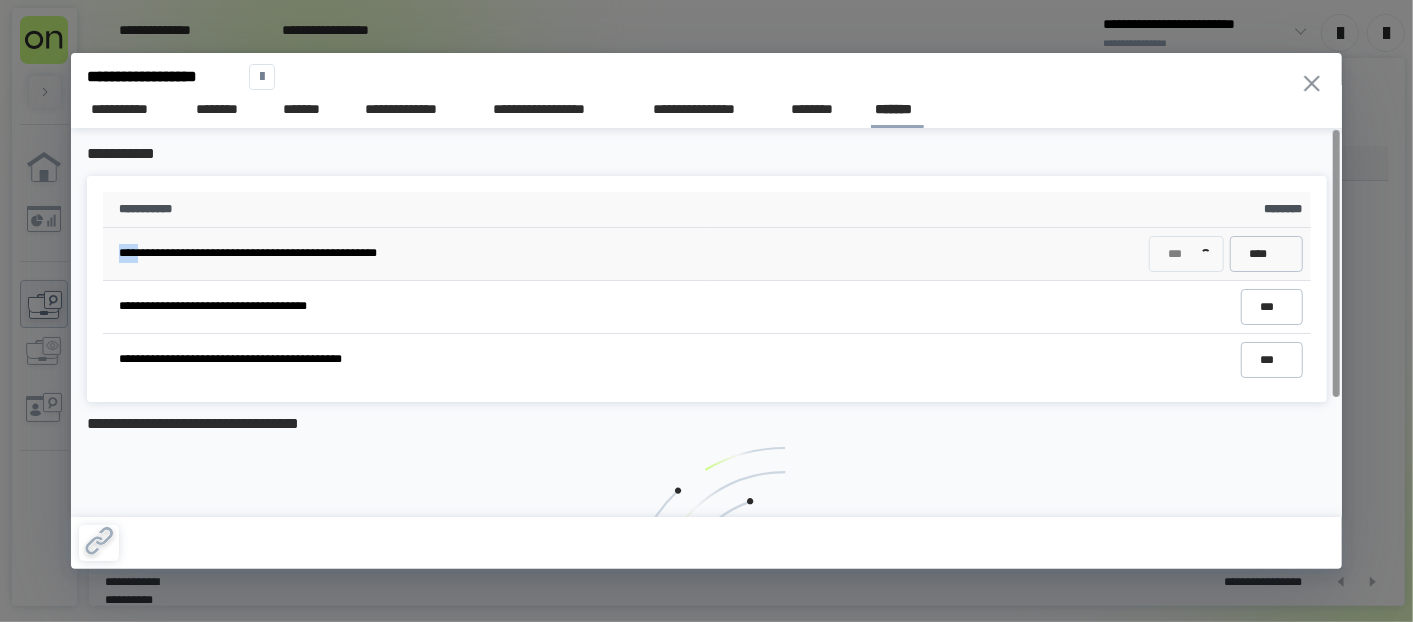 click on "**********" at bounding box center (410, 253) 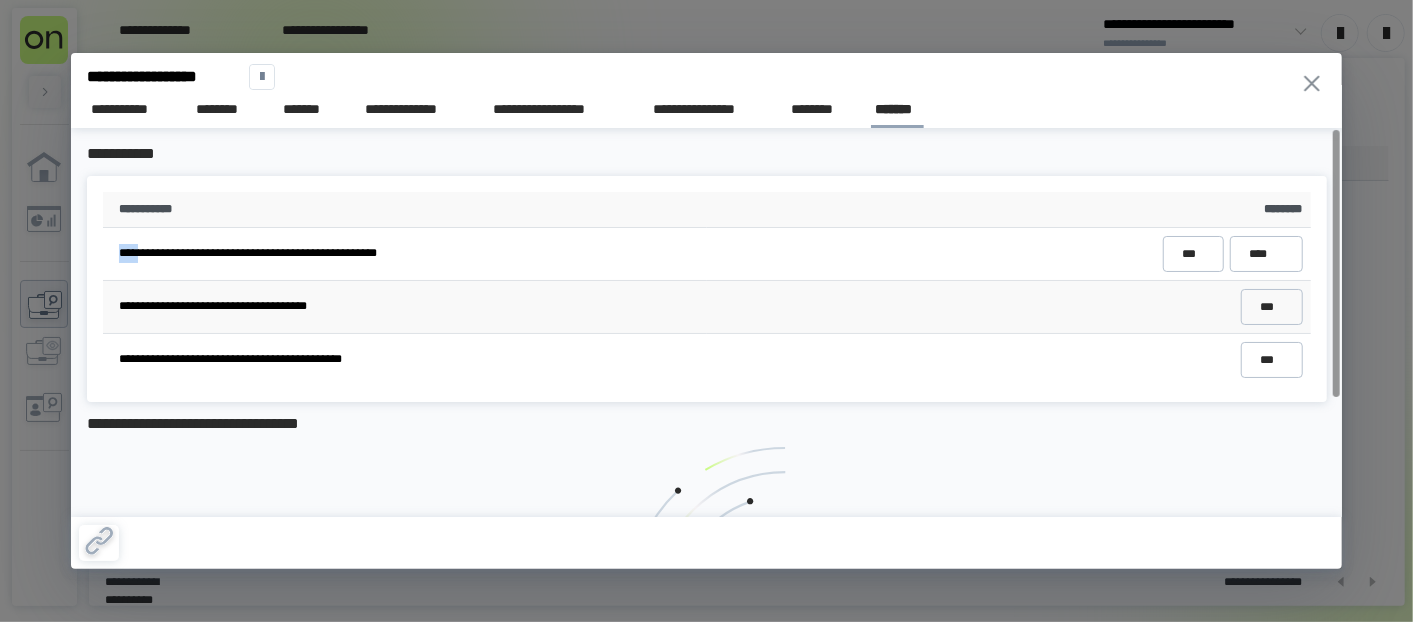 click on "**********" at bounding box center (410, 306) 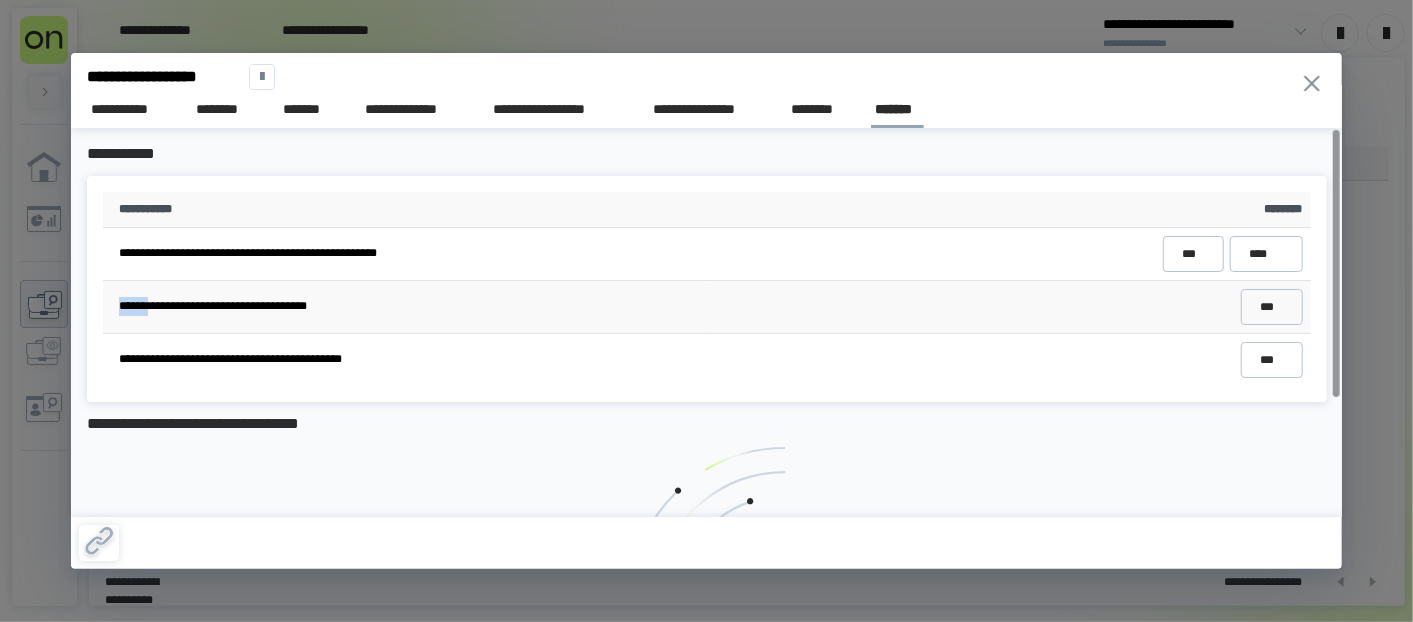 click on "**********" at bounding box center (410, 306) 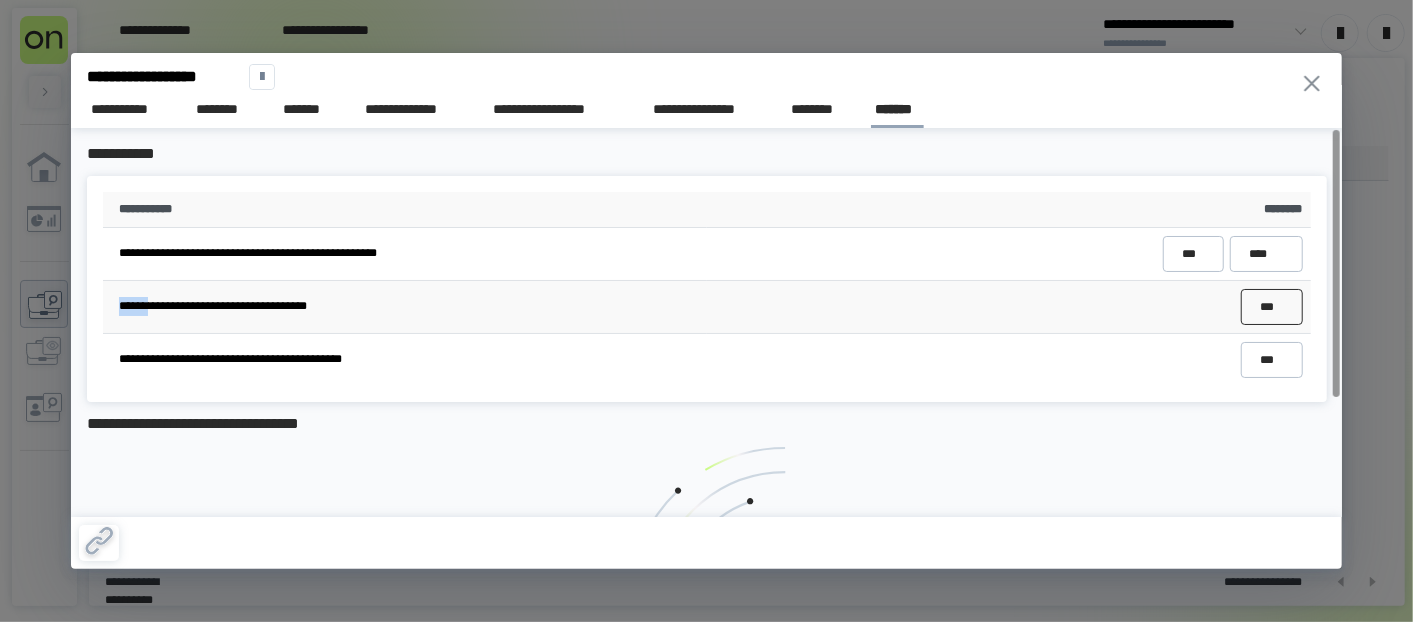 click on "***" at bounding box center (1271, 306) 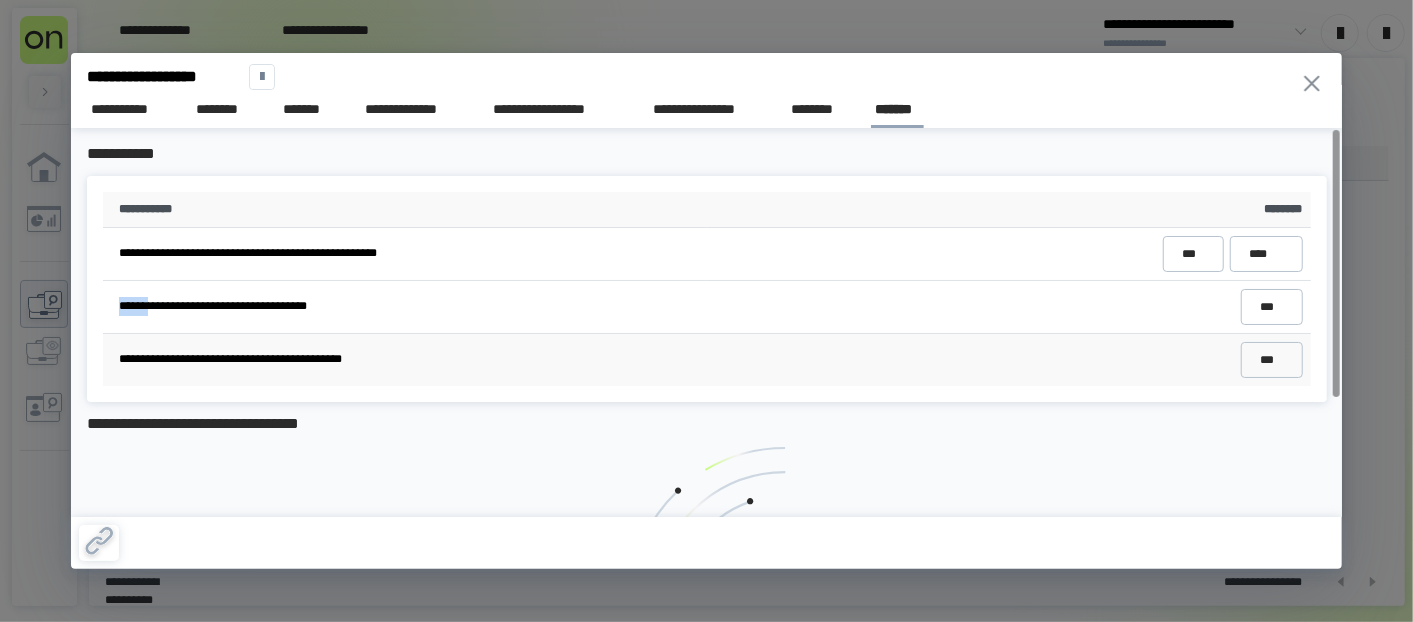 click on "**********" at bounding box center [410, 359] 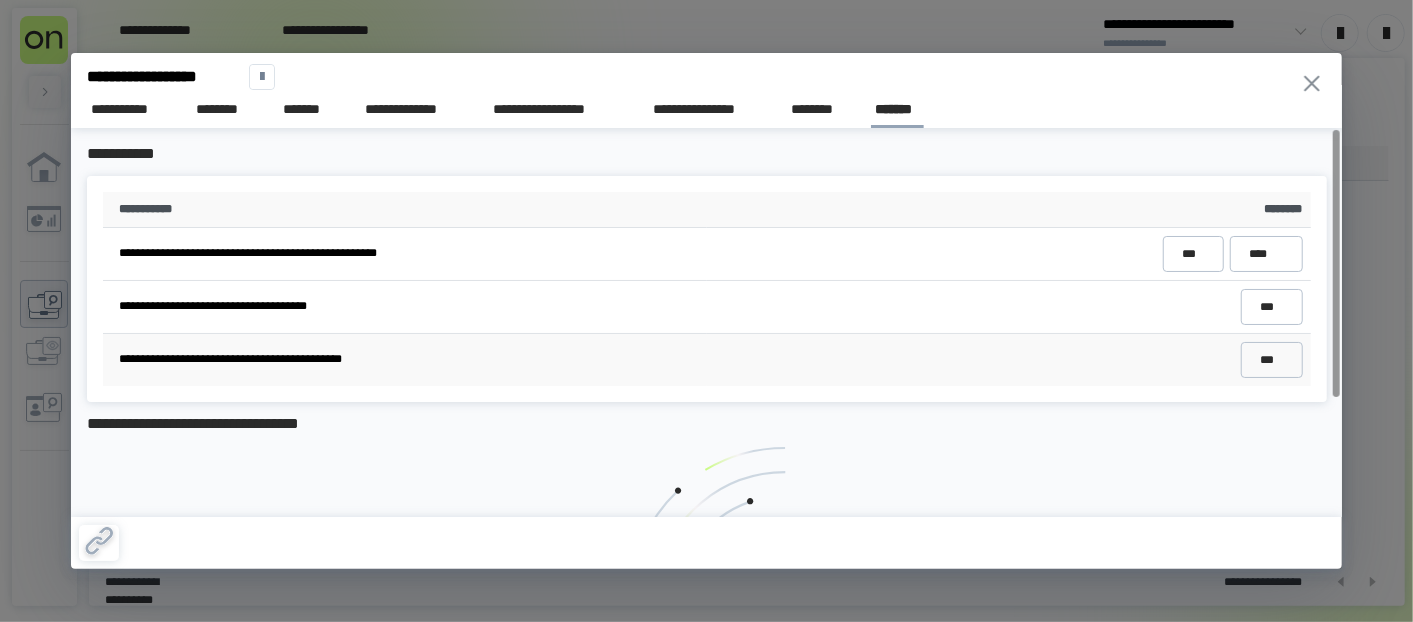 click on "**********" at bounding box center [410, 359] 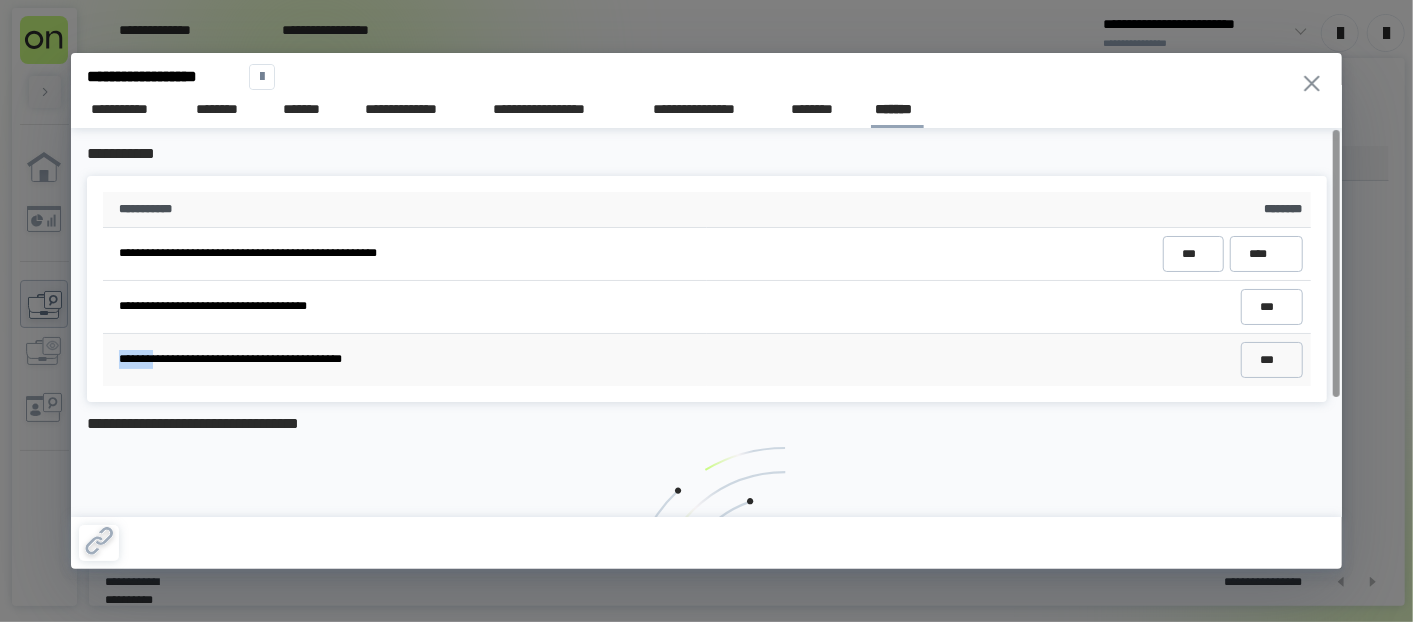 copy on "*******" 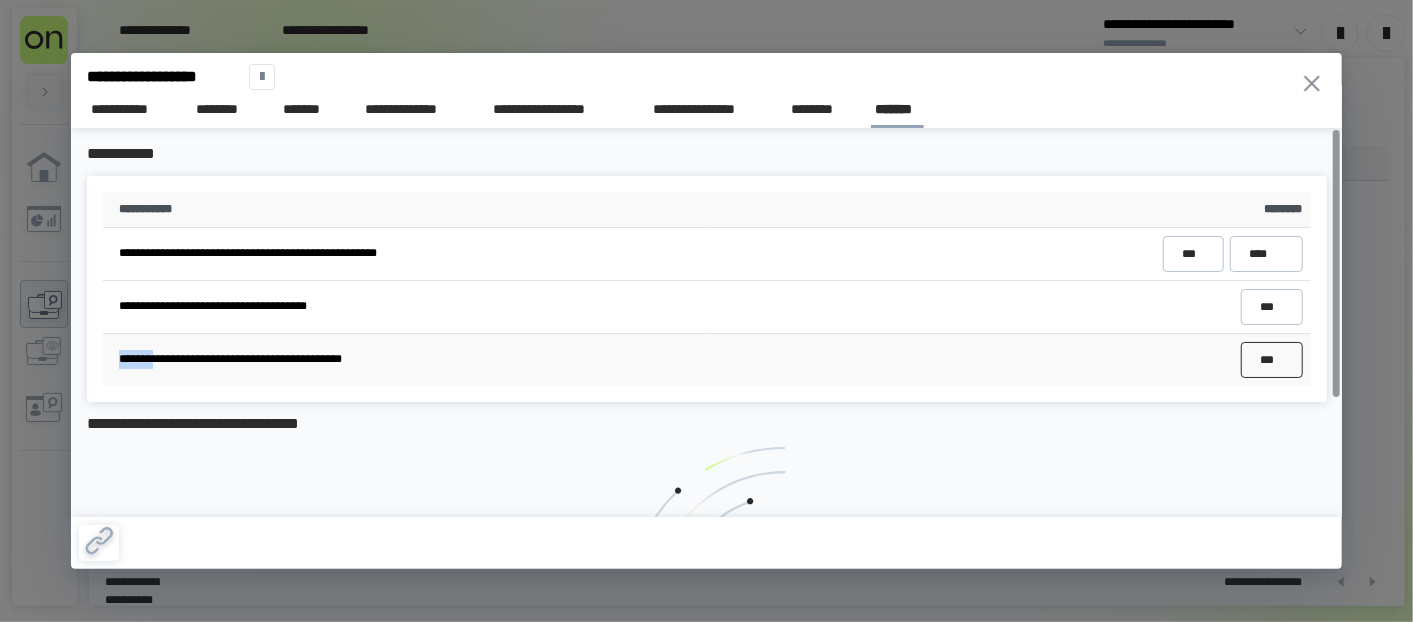 click on "***" at bounding box center (1271, 360) 